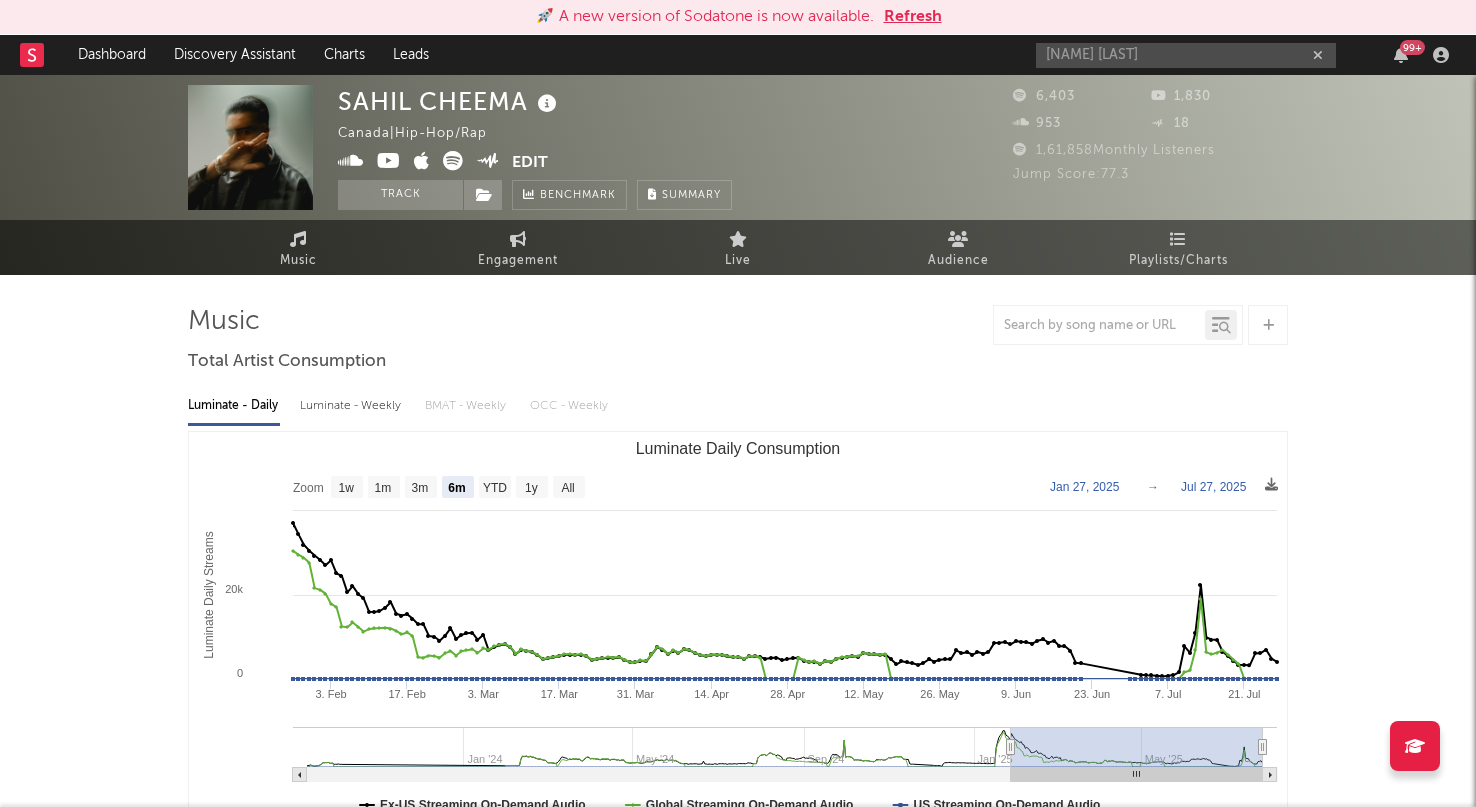 select on "6m" 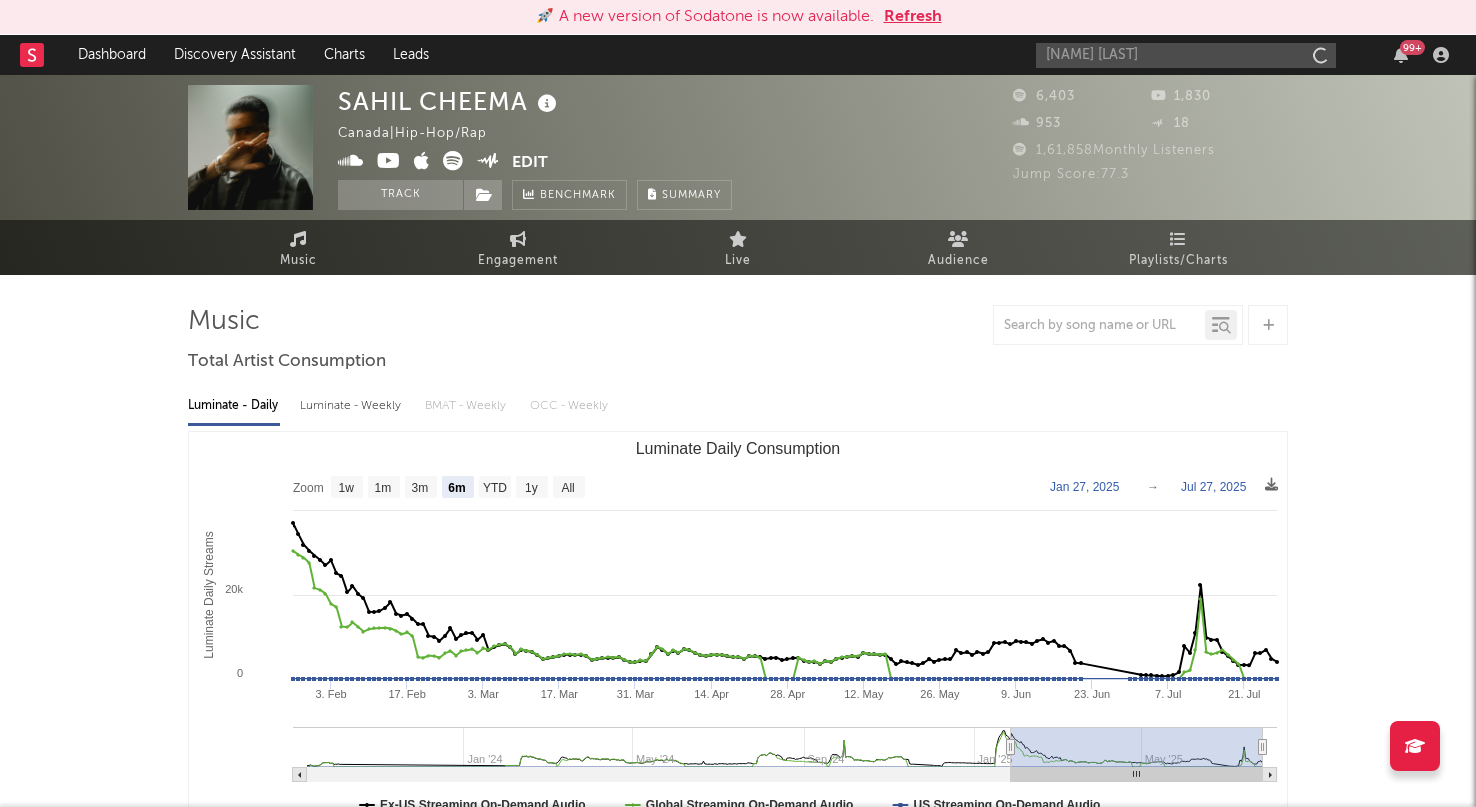 type on "[NAME] [LAST]" 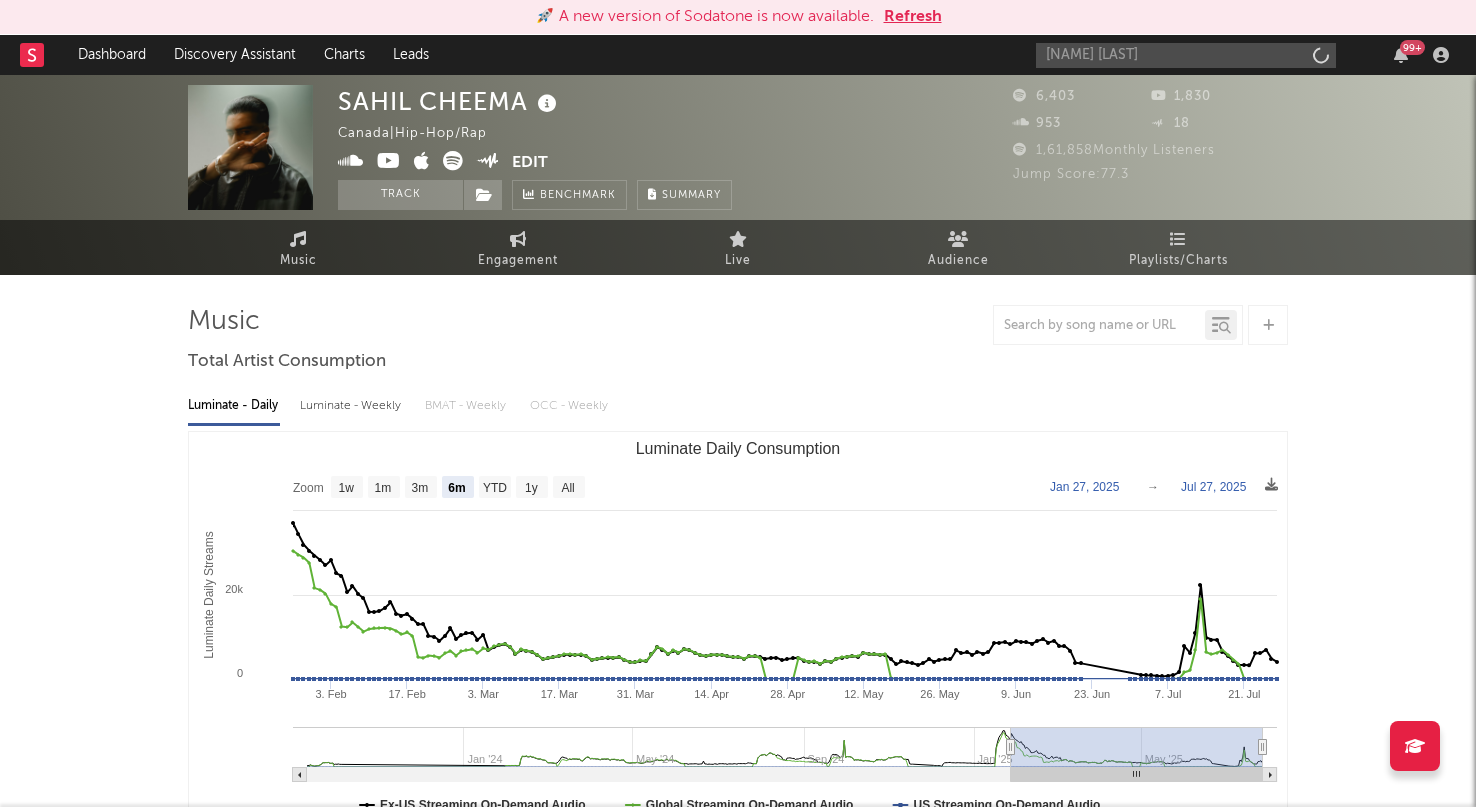 drag, startPoint x: 1077, startPoint y: 92, endPoint x: 937, endPoint y: 15, distance: 159.77797 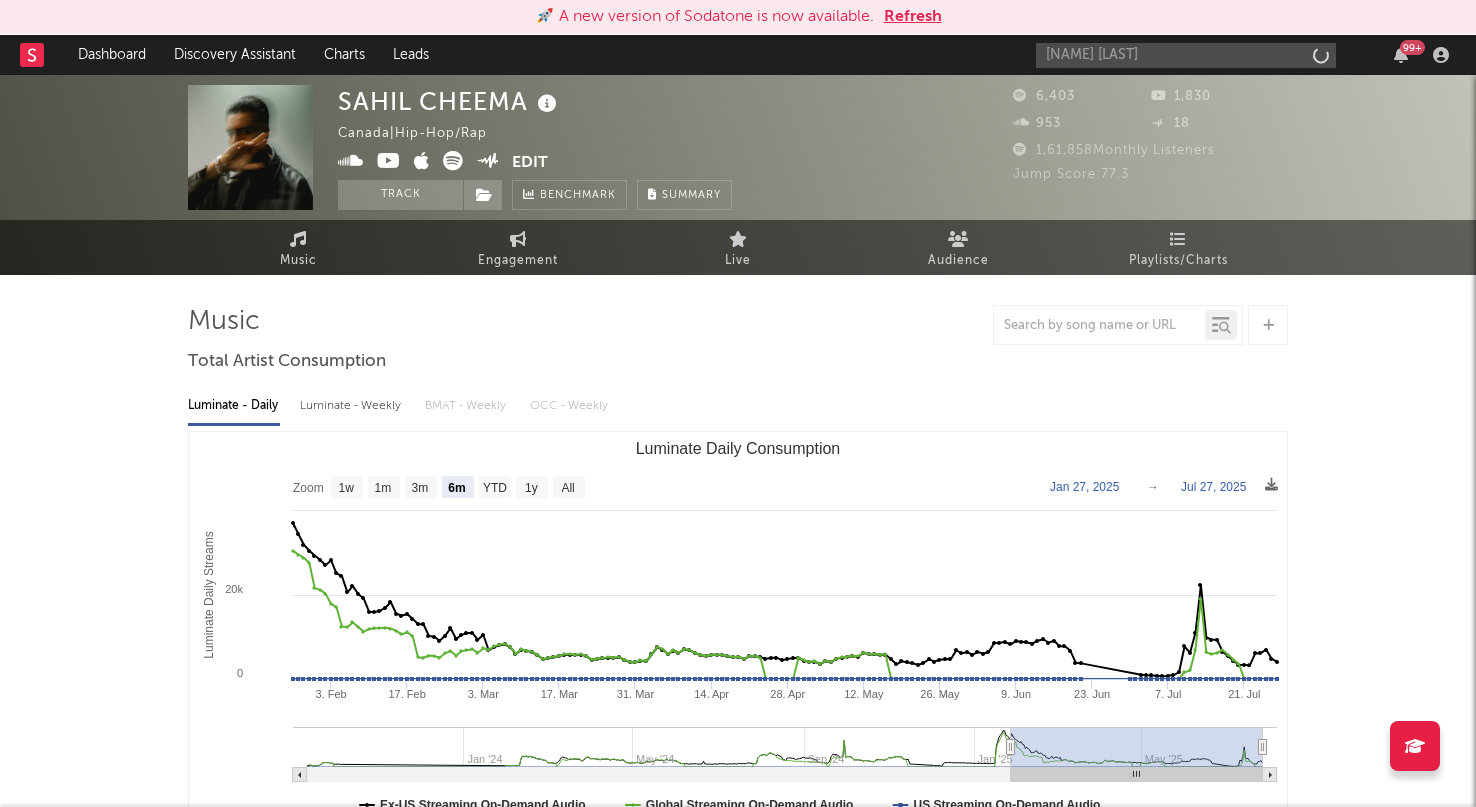 click on "Refresh" at bounding box center (913, 17) 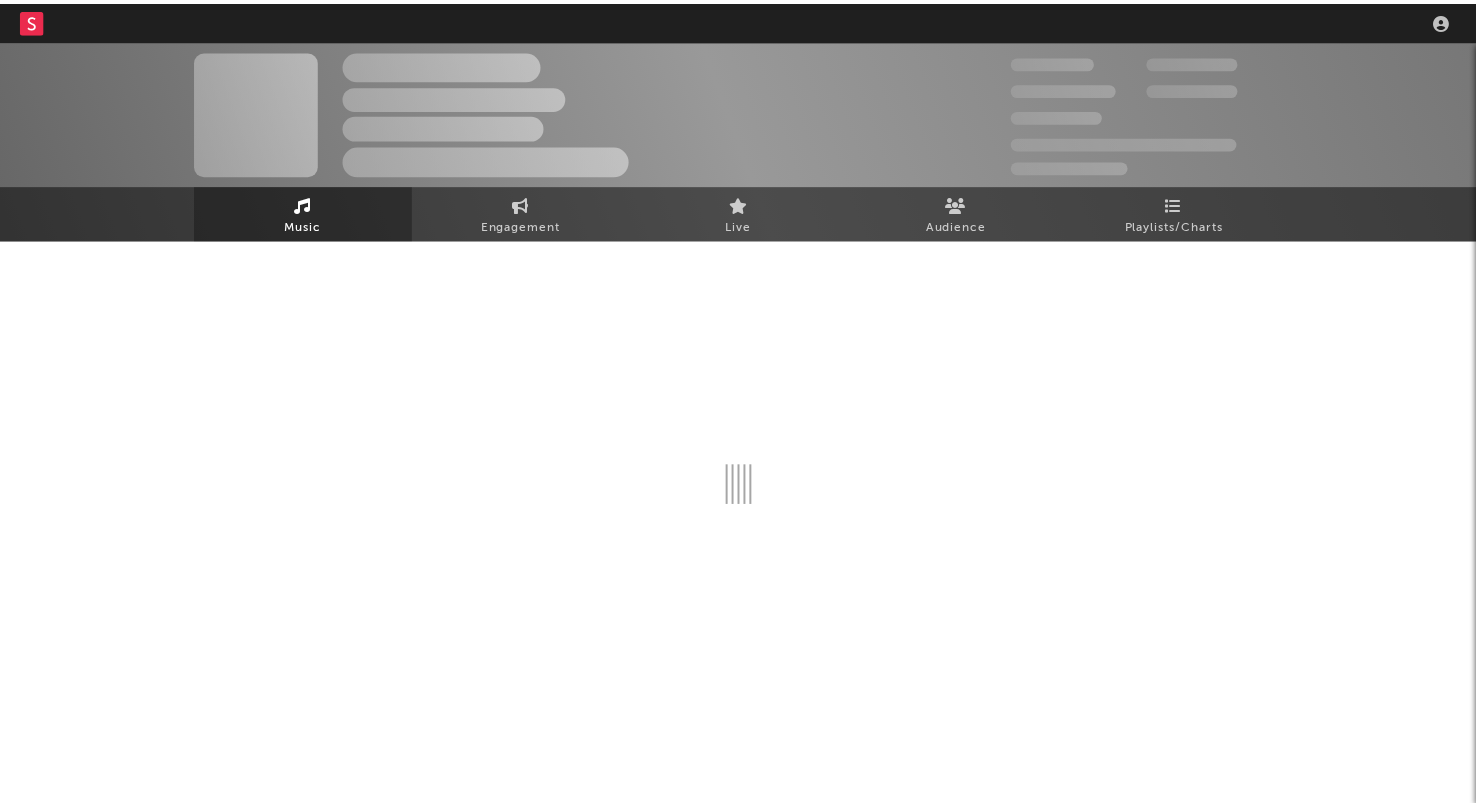 scroll, scrollTop: 0, scrollLeft: 0, axis: both 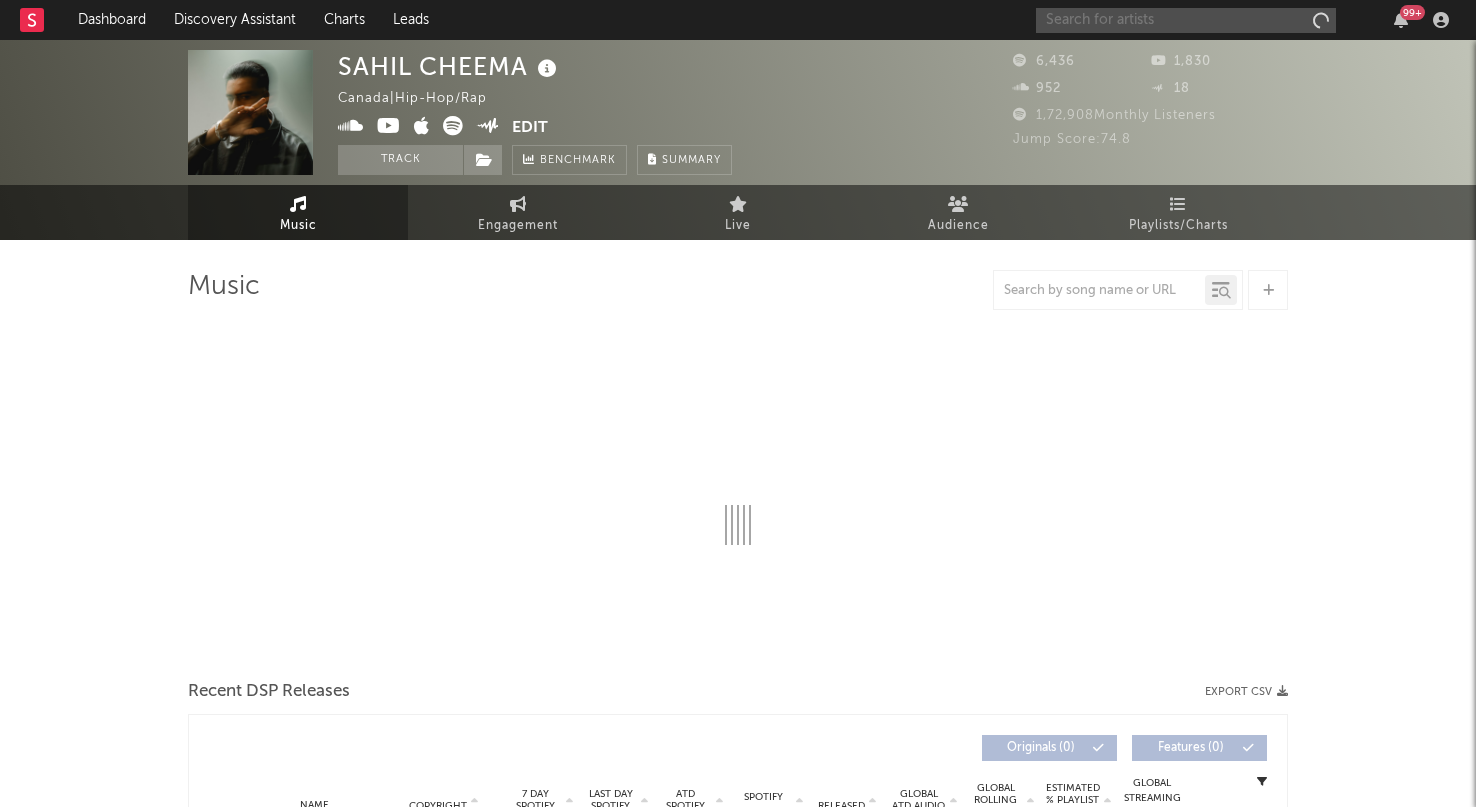 click at bounding box center (1186, 20) 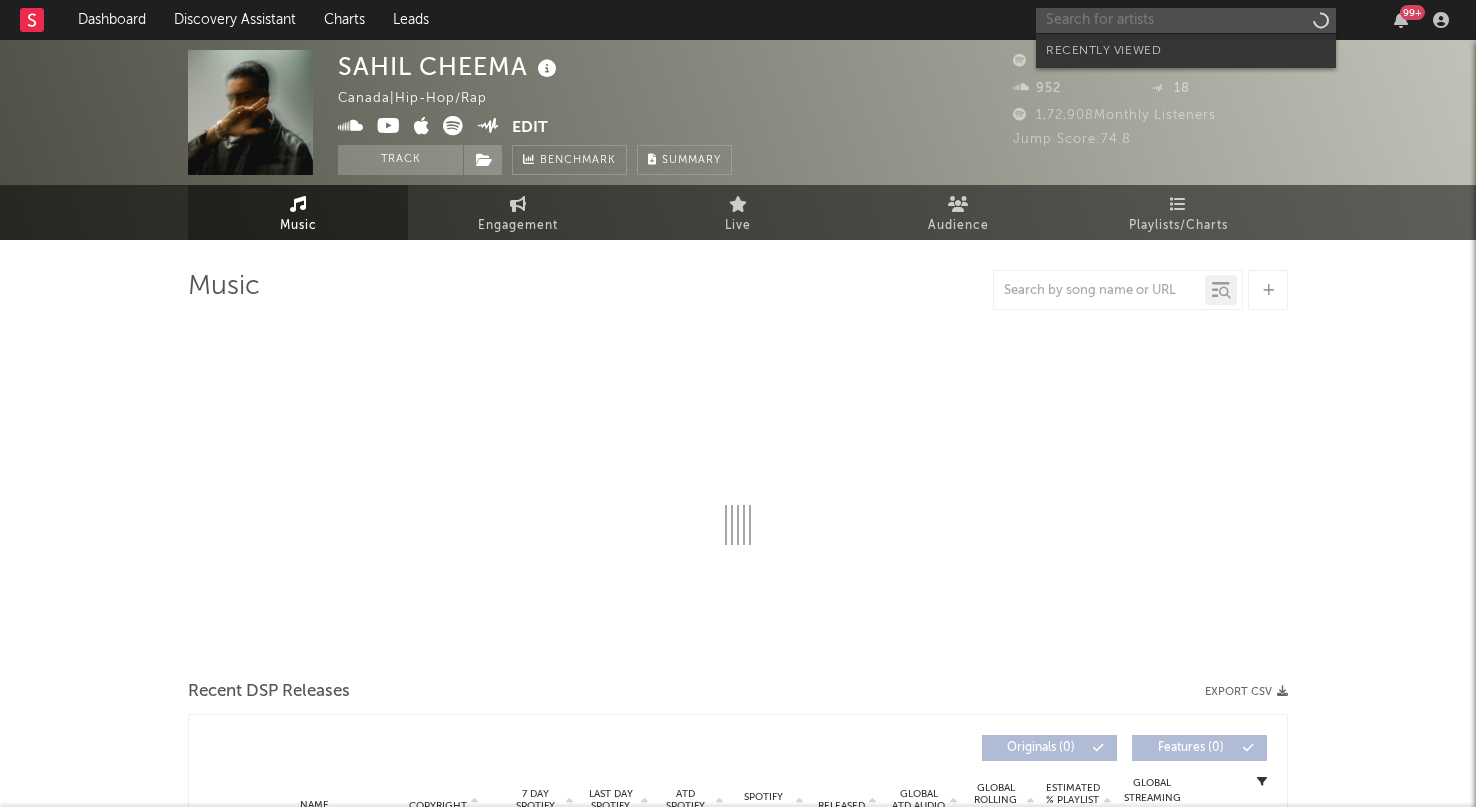 select on "6m" 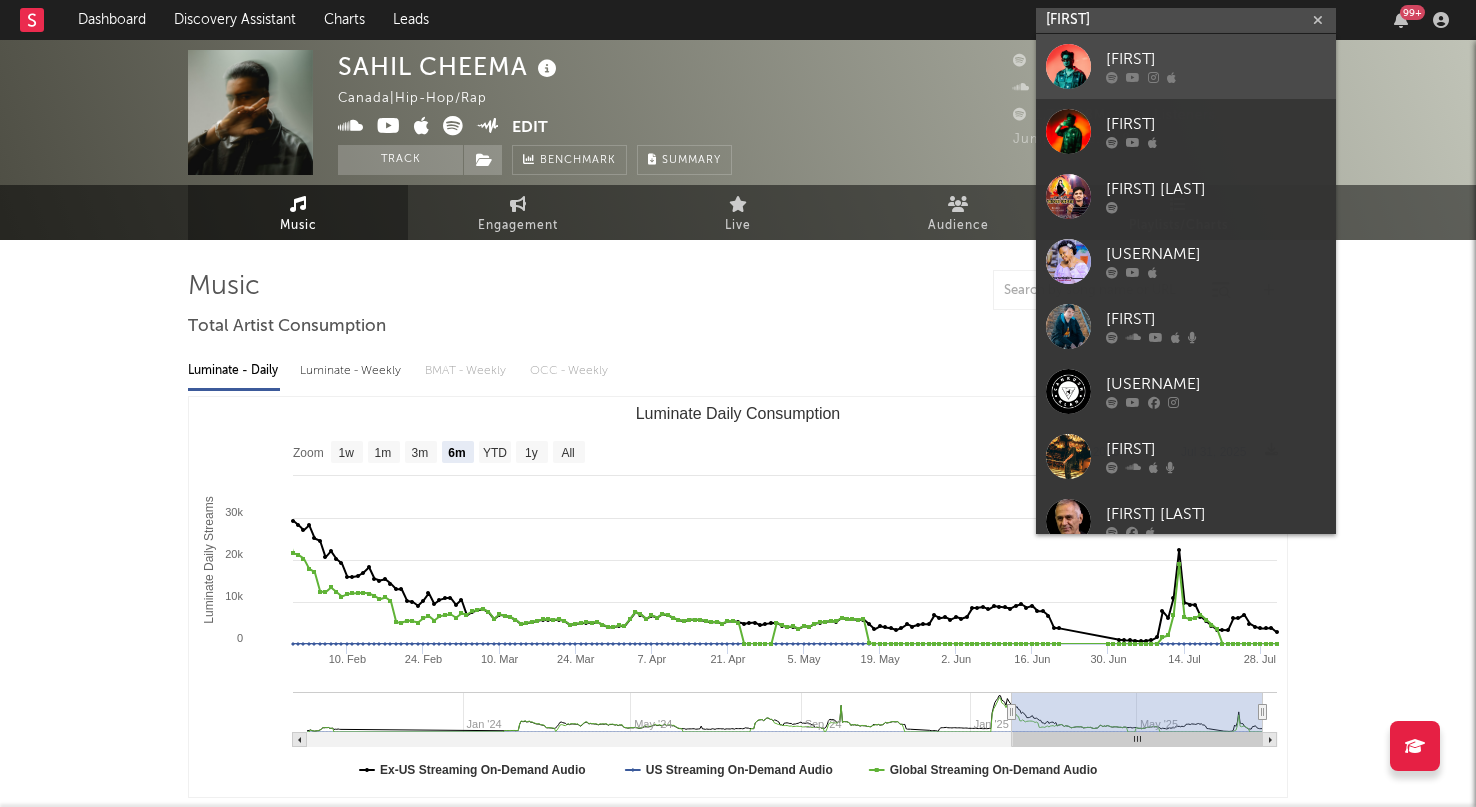 type on "[FIRST]" 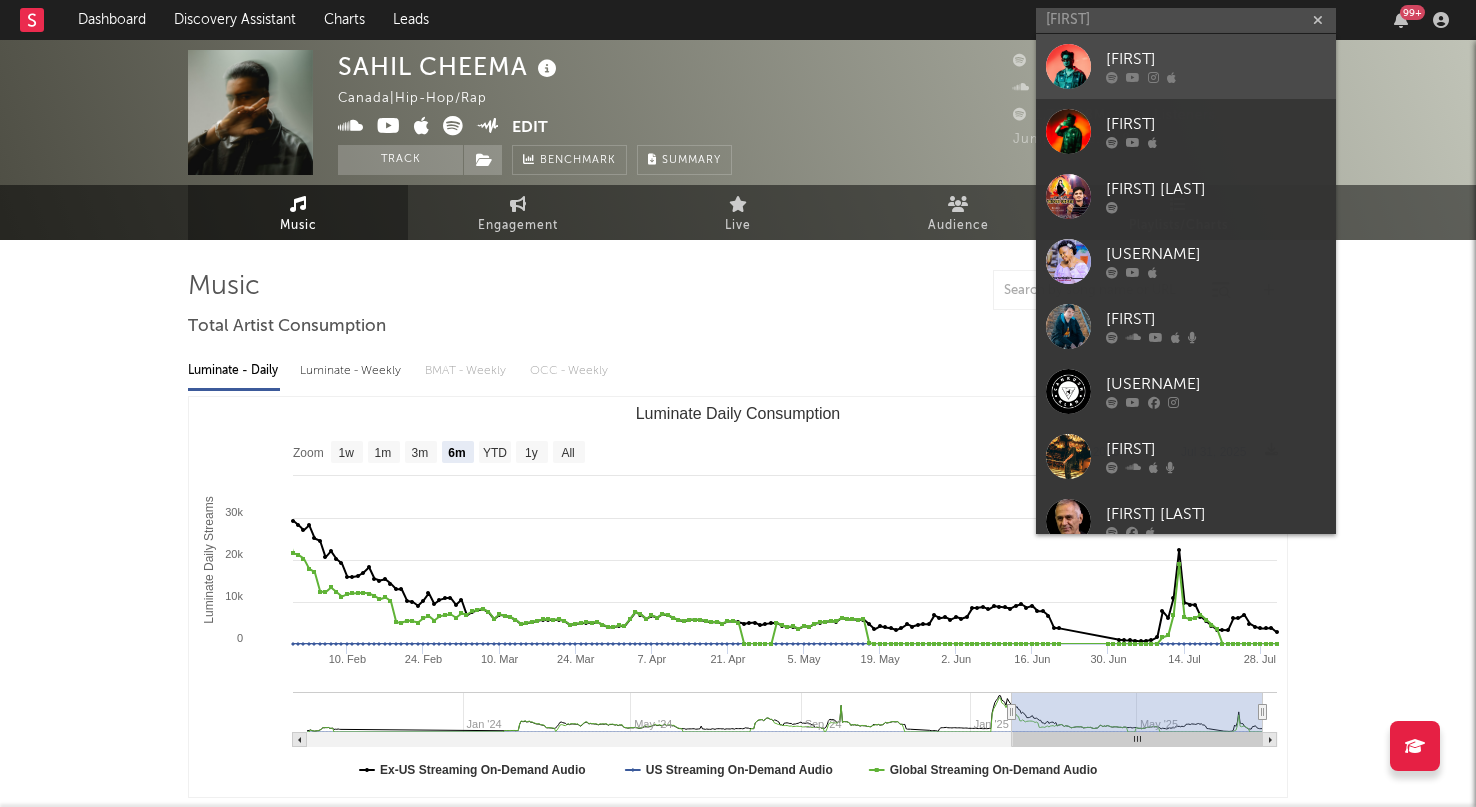 click on "[FIRST]" at bounding box center [1216, 60] 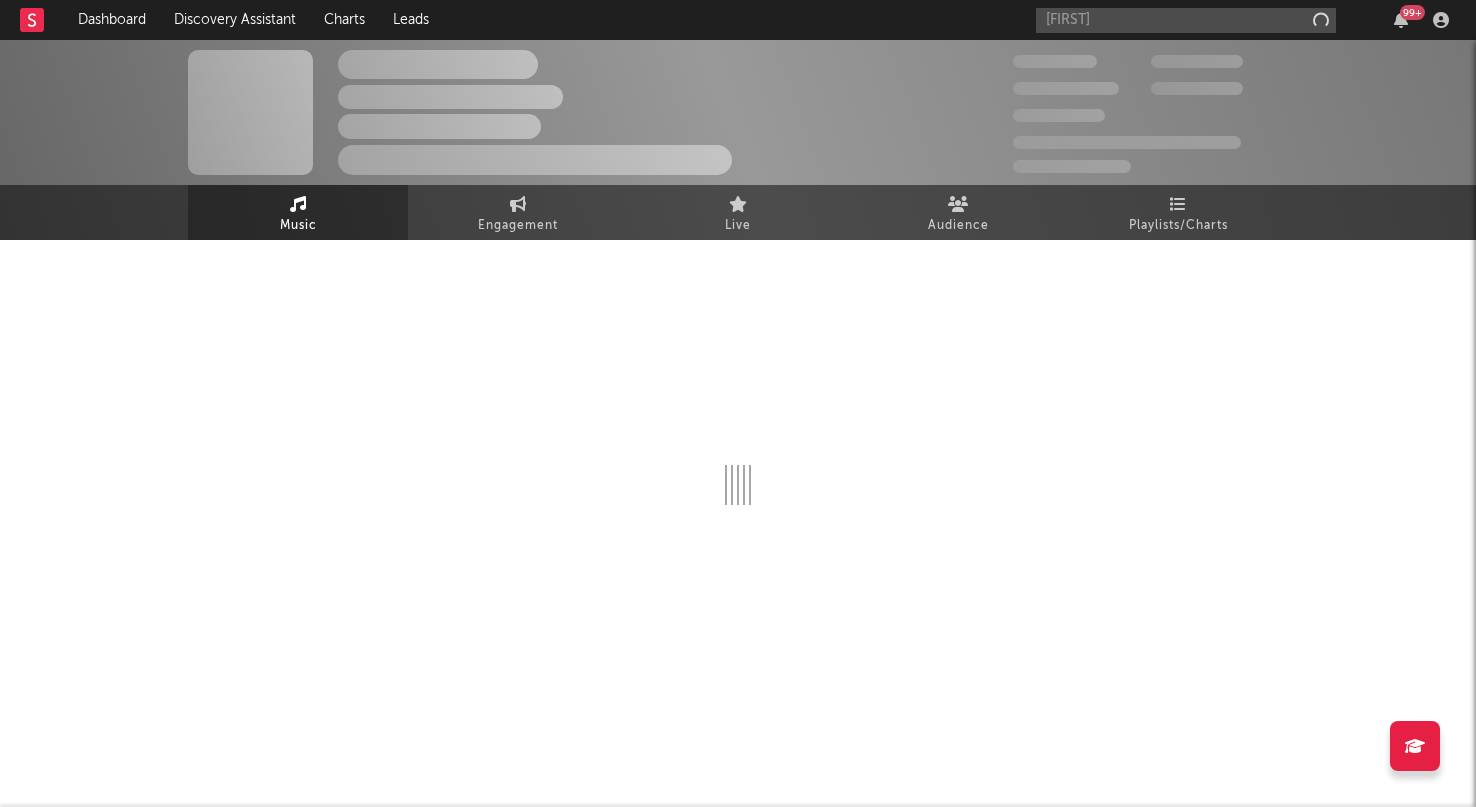 type 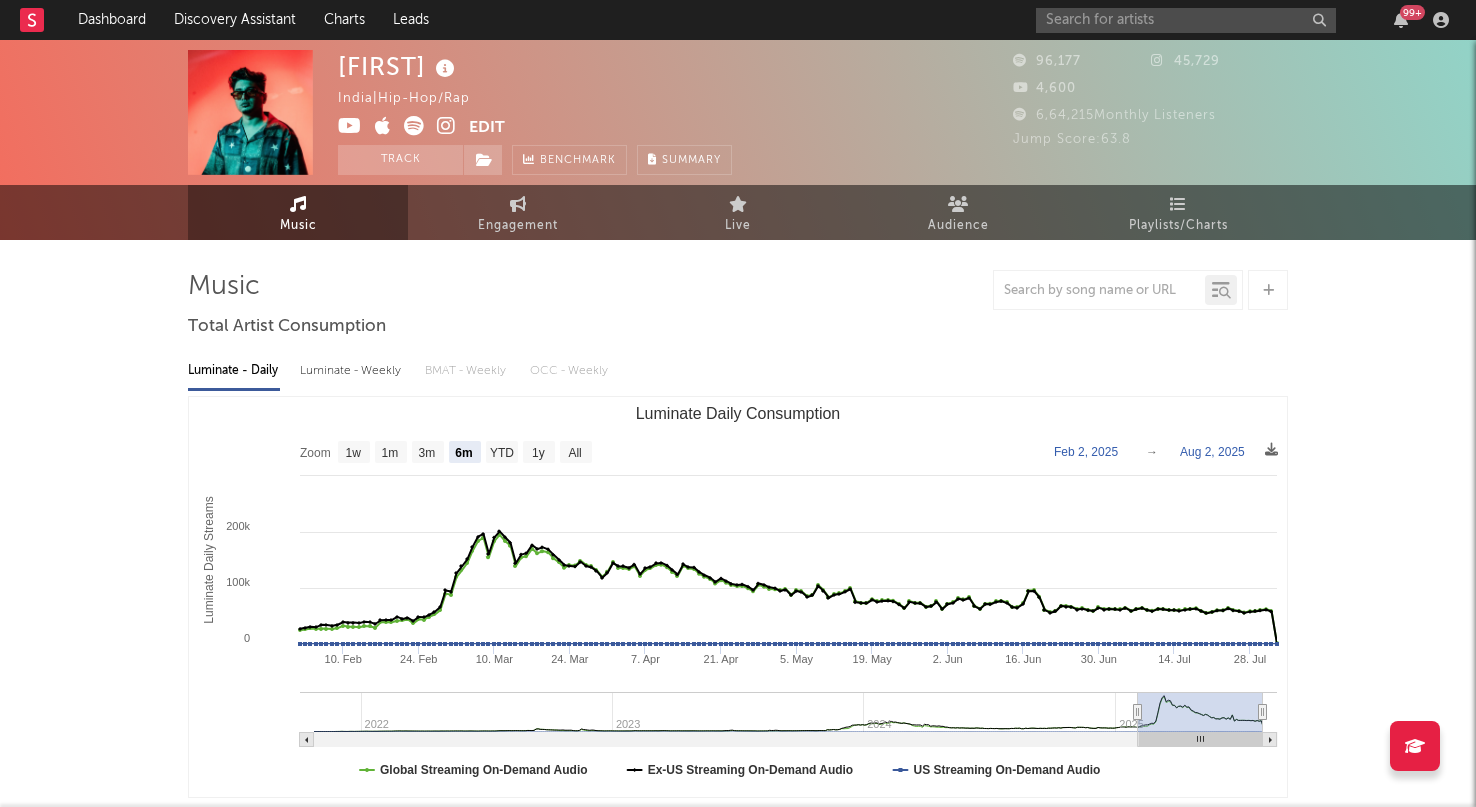 click 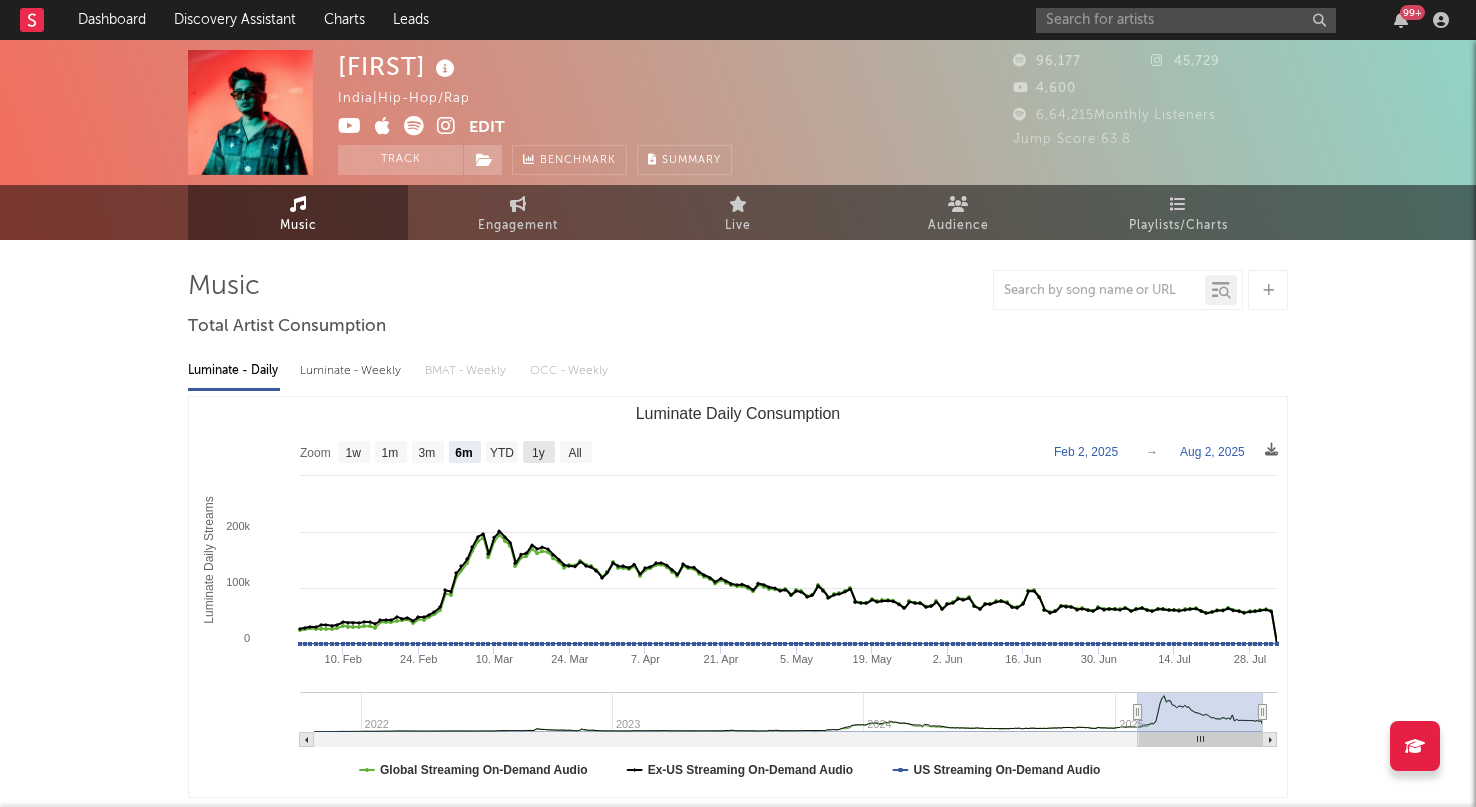 click on "1y" 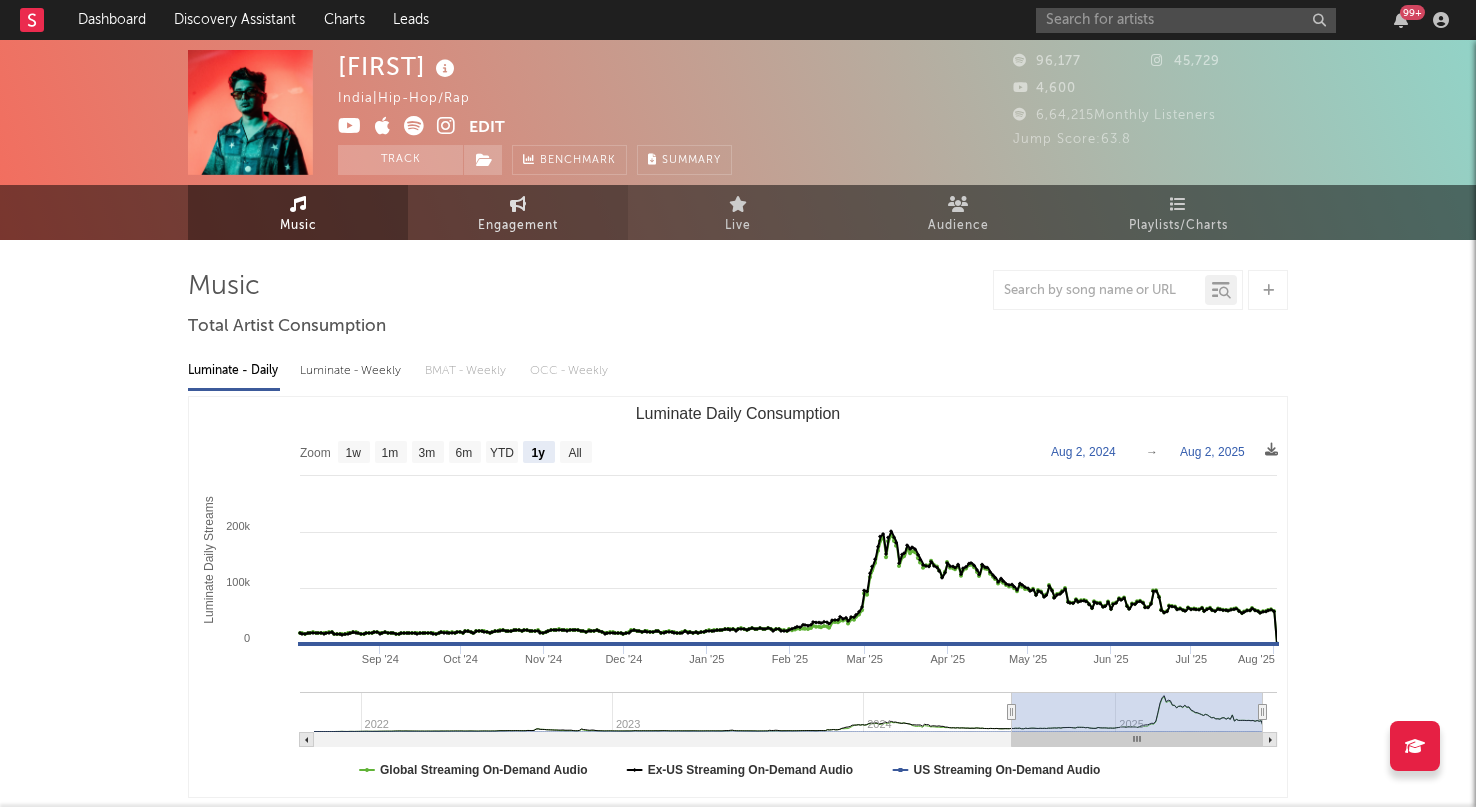 click on "Engagement" at bounding box center (518, 226) 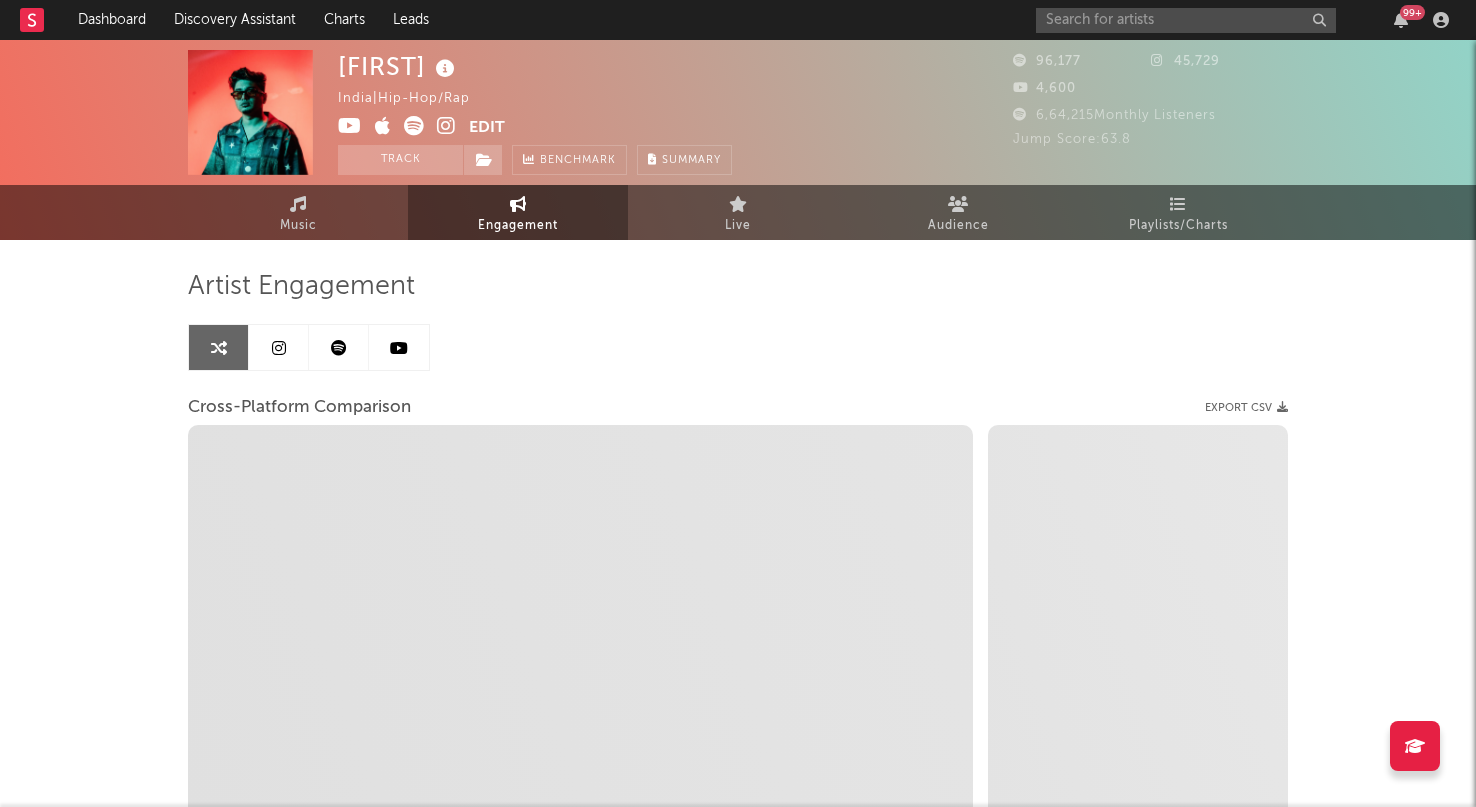 select on "1w" 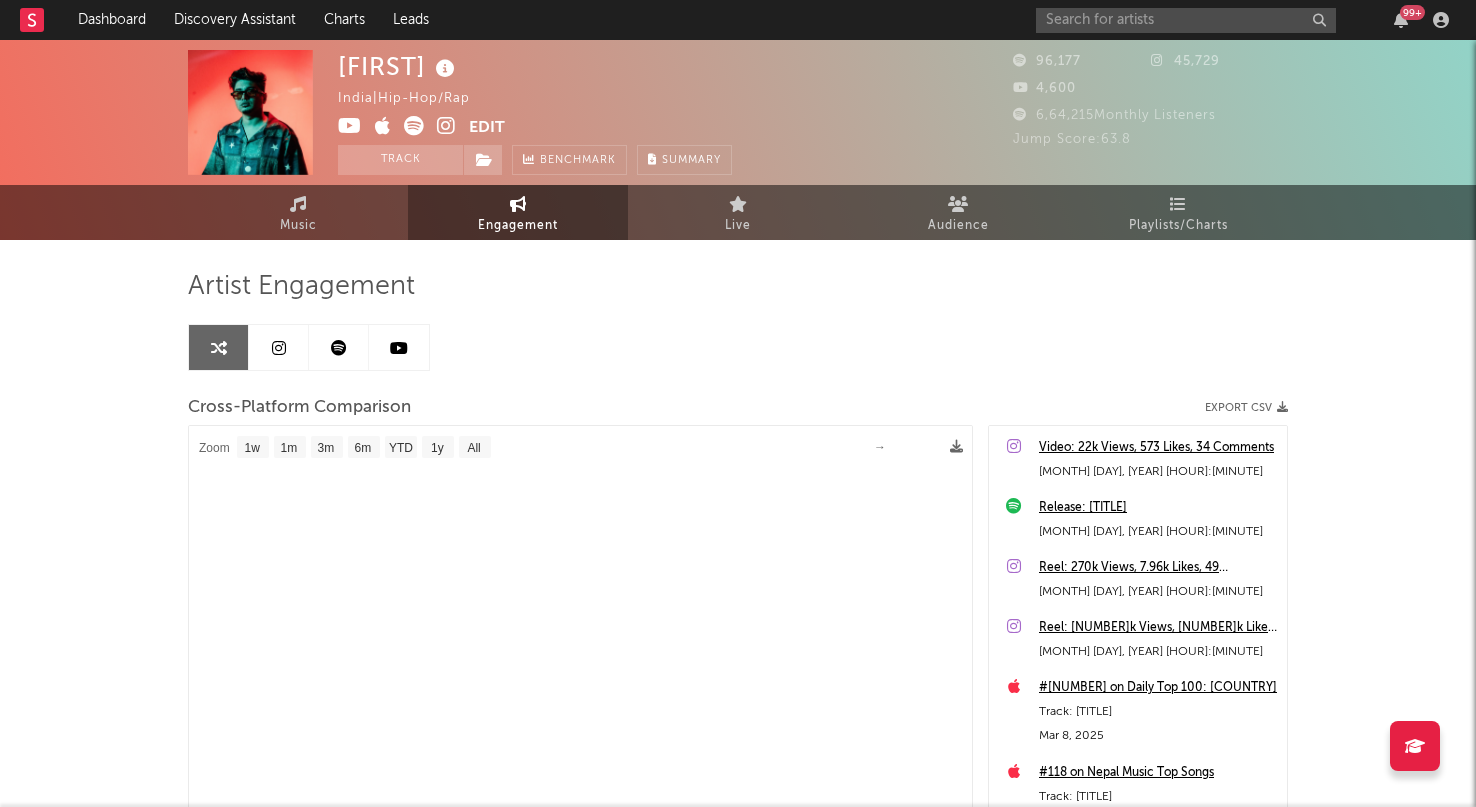 select on "1m" 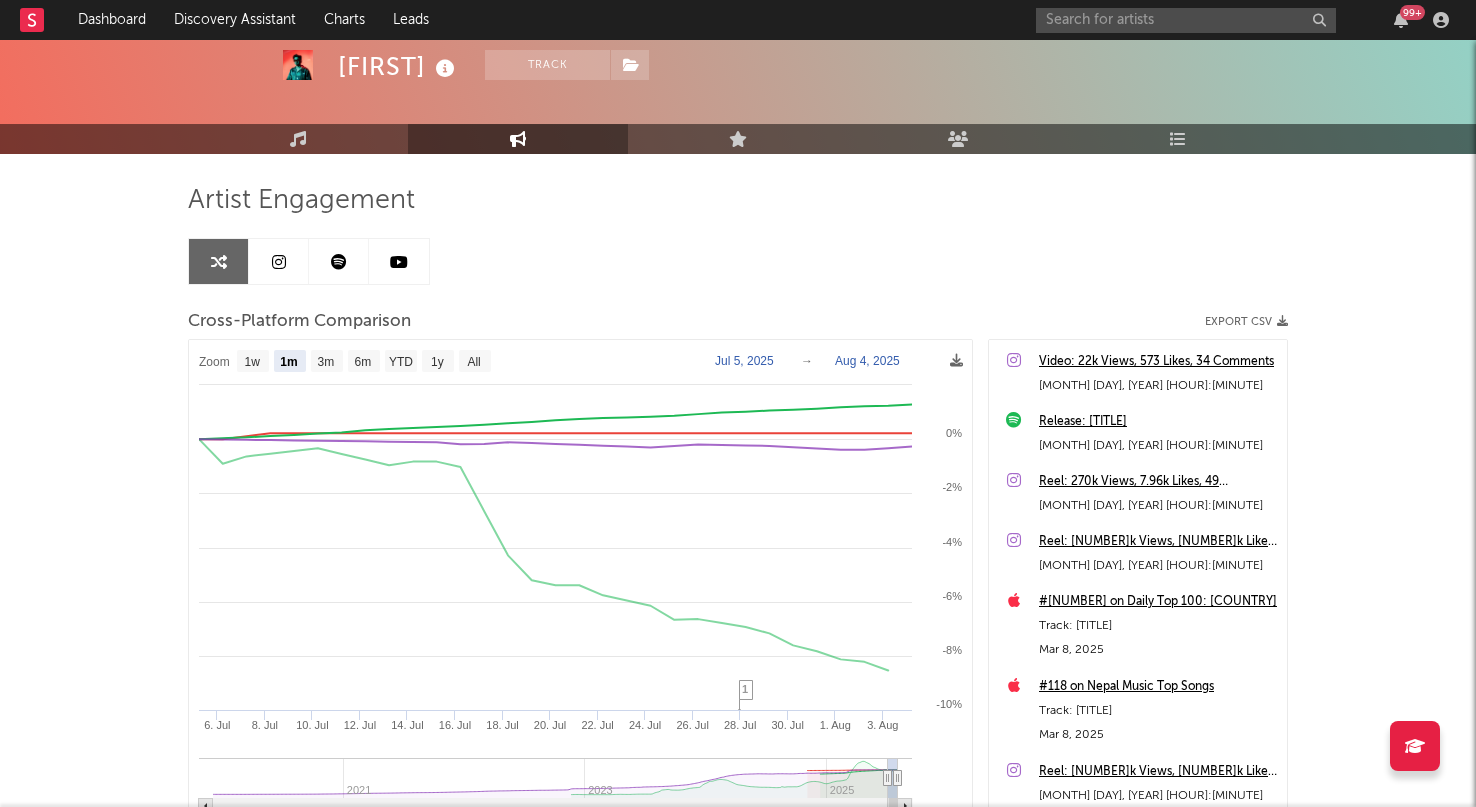 scroll, scrollTop: 88, scrollLeft: 0, axis: vertical 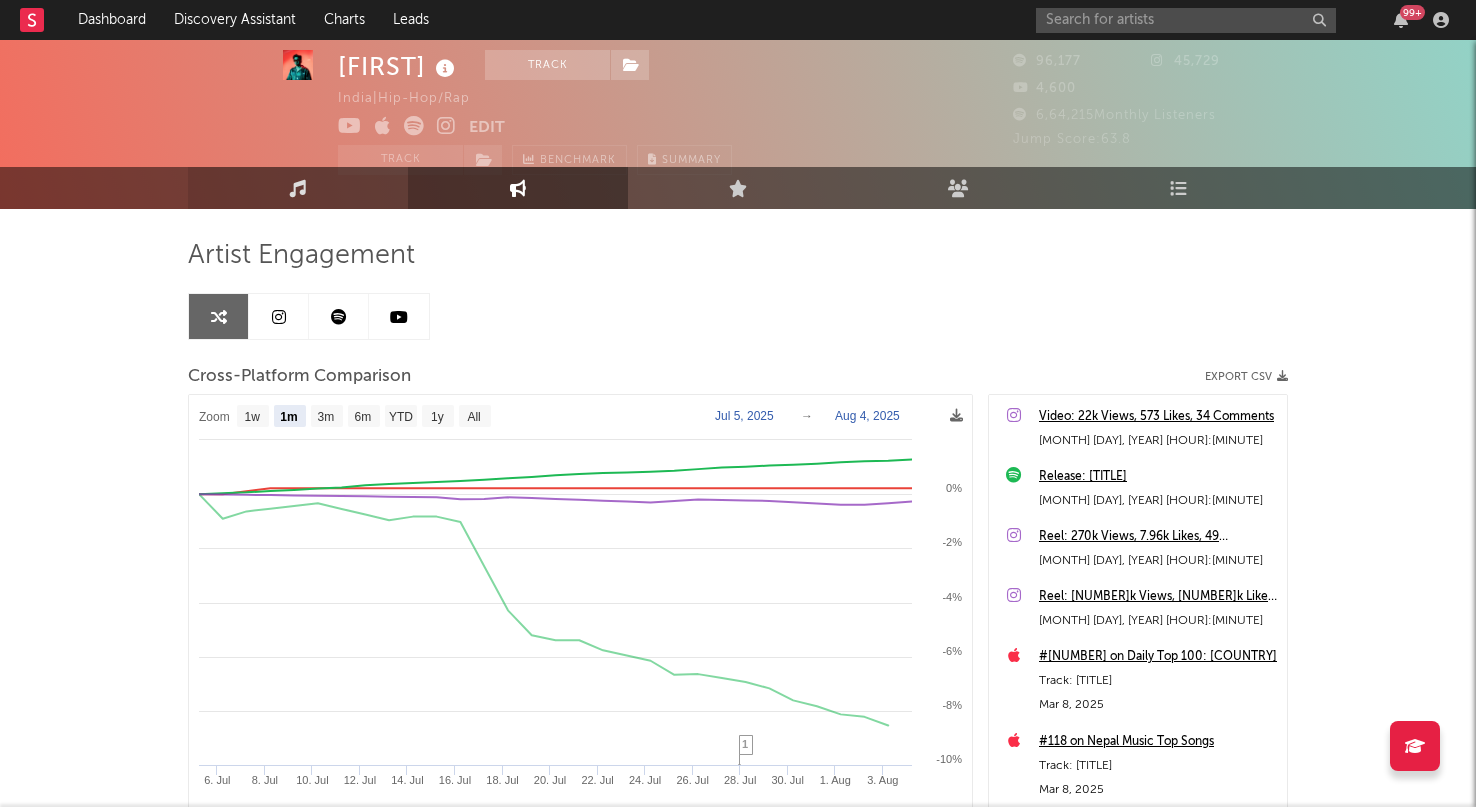 click on "Music" at bounding box center [298, 188] 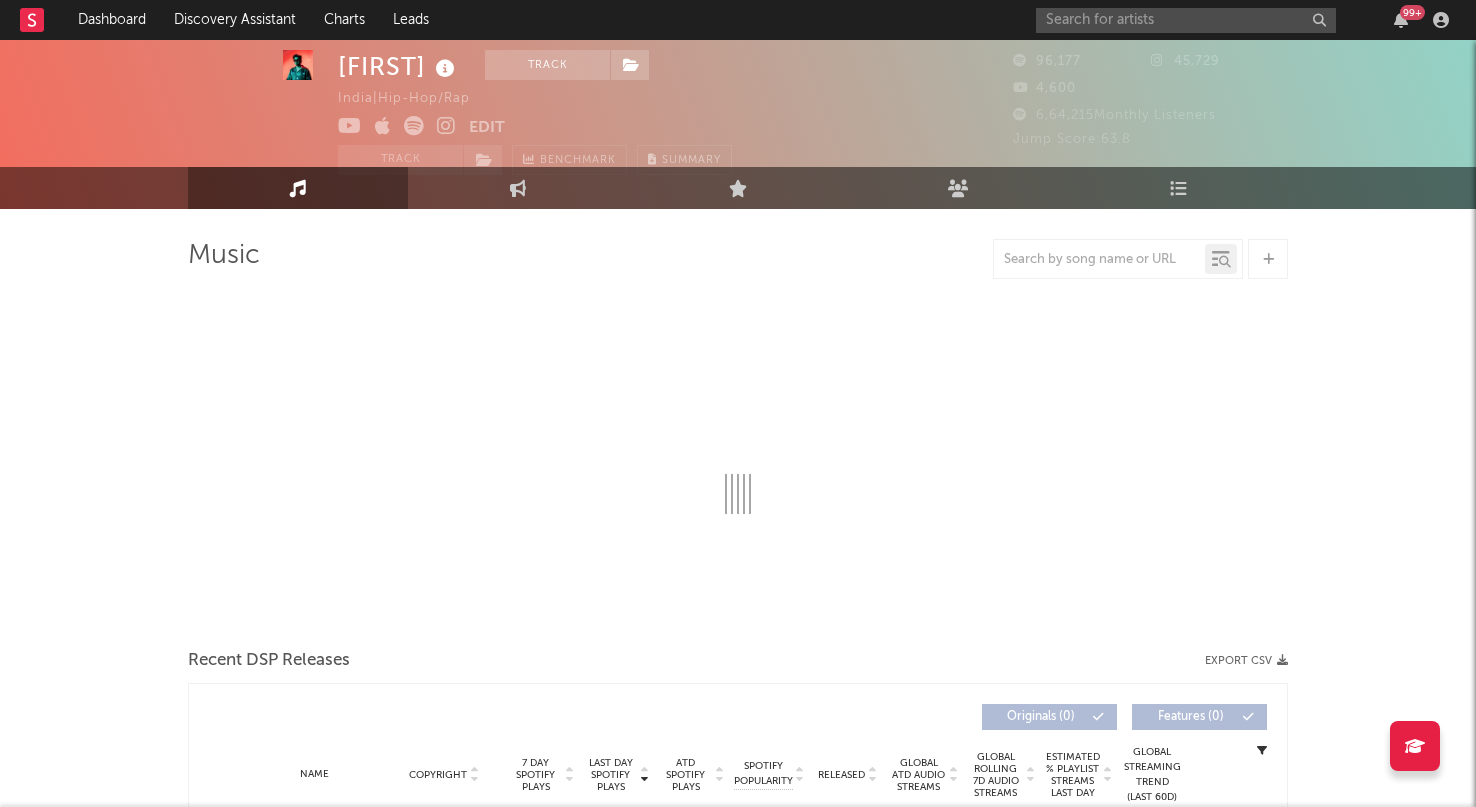 select on "6m" 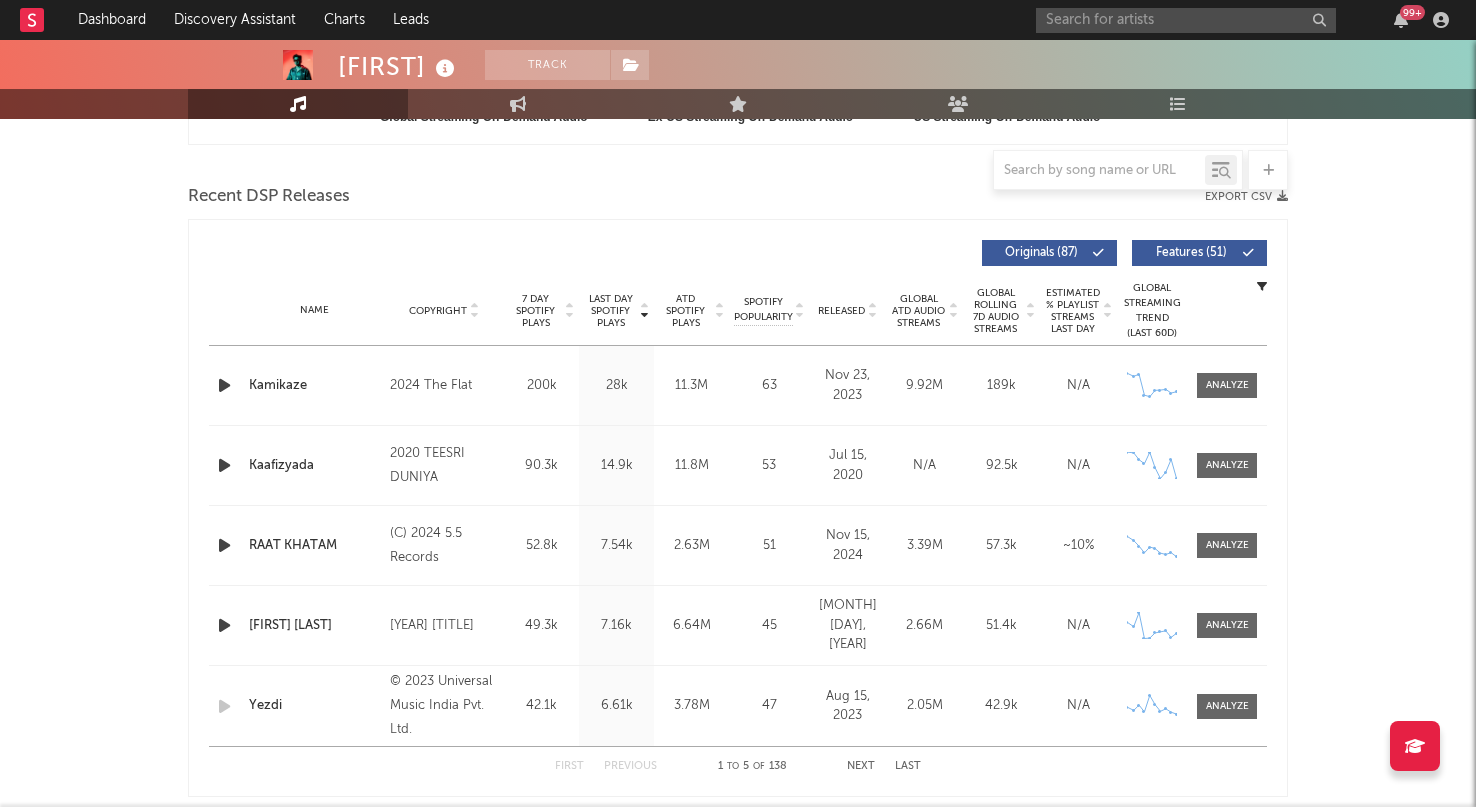 scroll, scrollTop: 656, scrollLeft: 0, axis: vertical 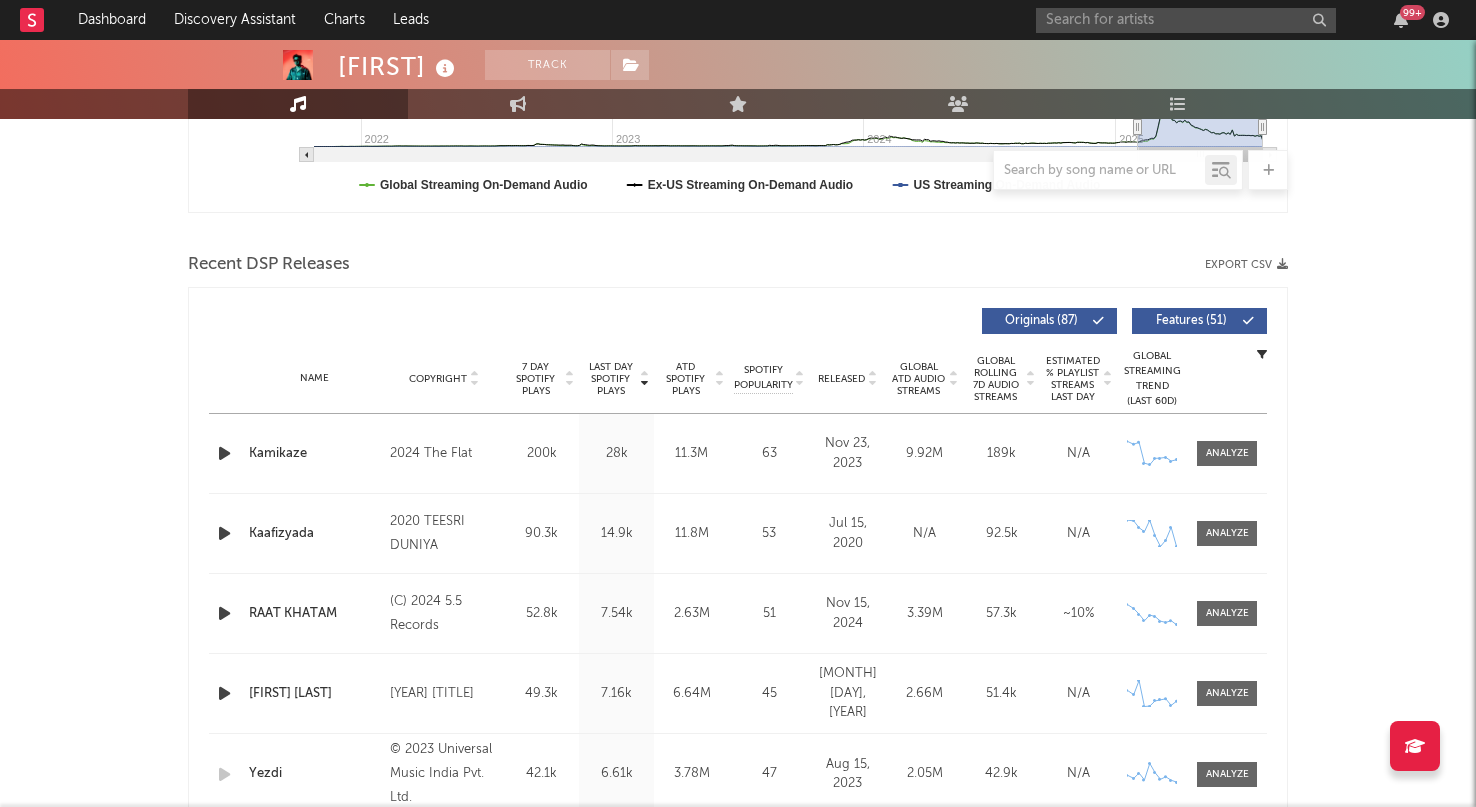 click on "Export CSV" at bounding box center [1246, 265] 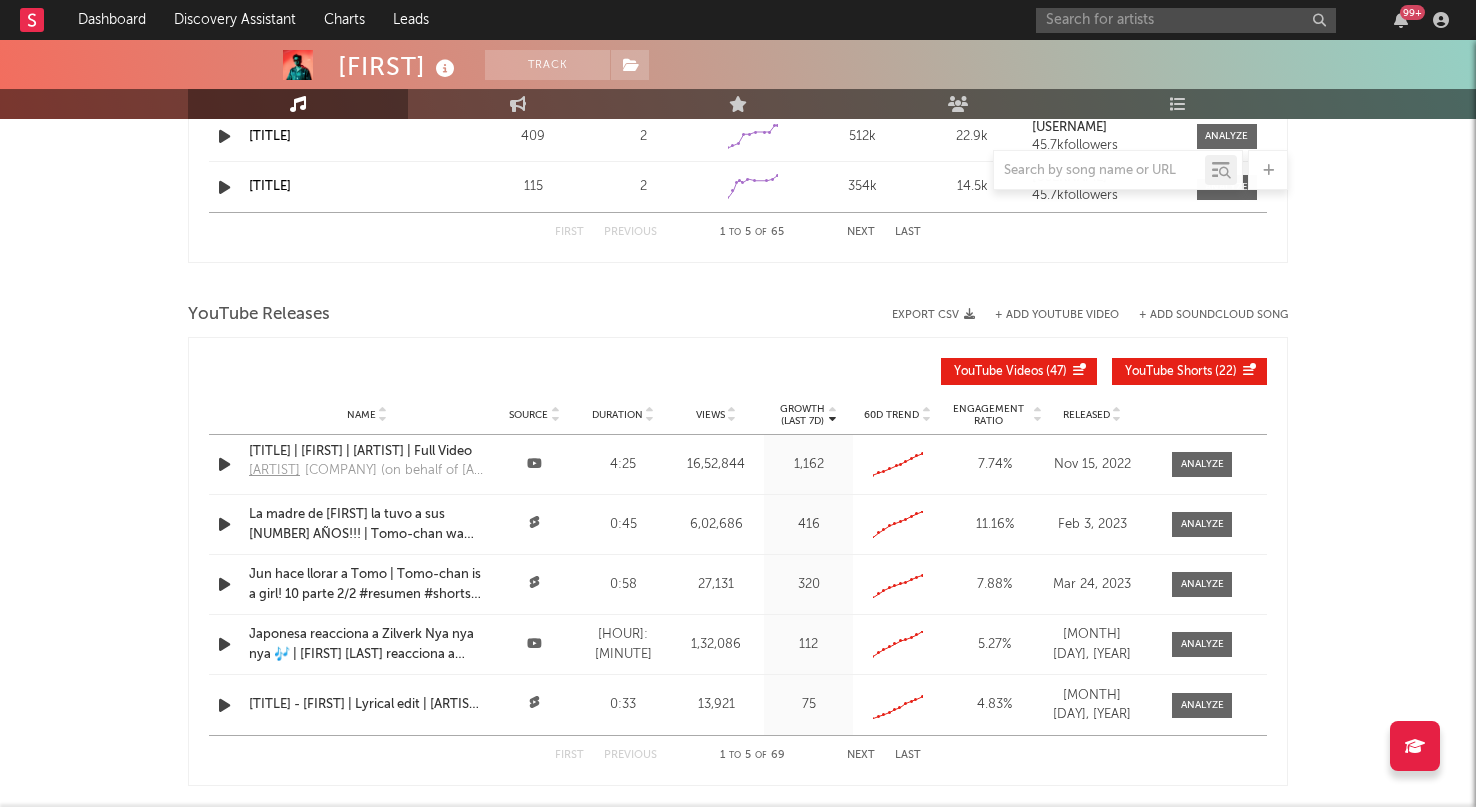 scroll, scrollTop: 1937, scrollLeft: 0, axis: vertical 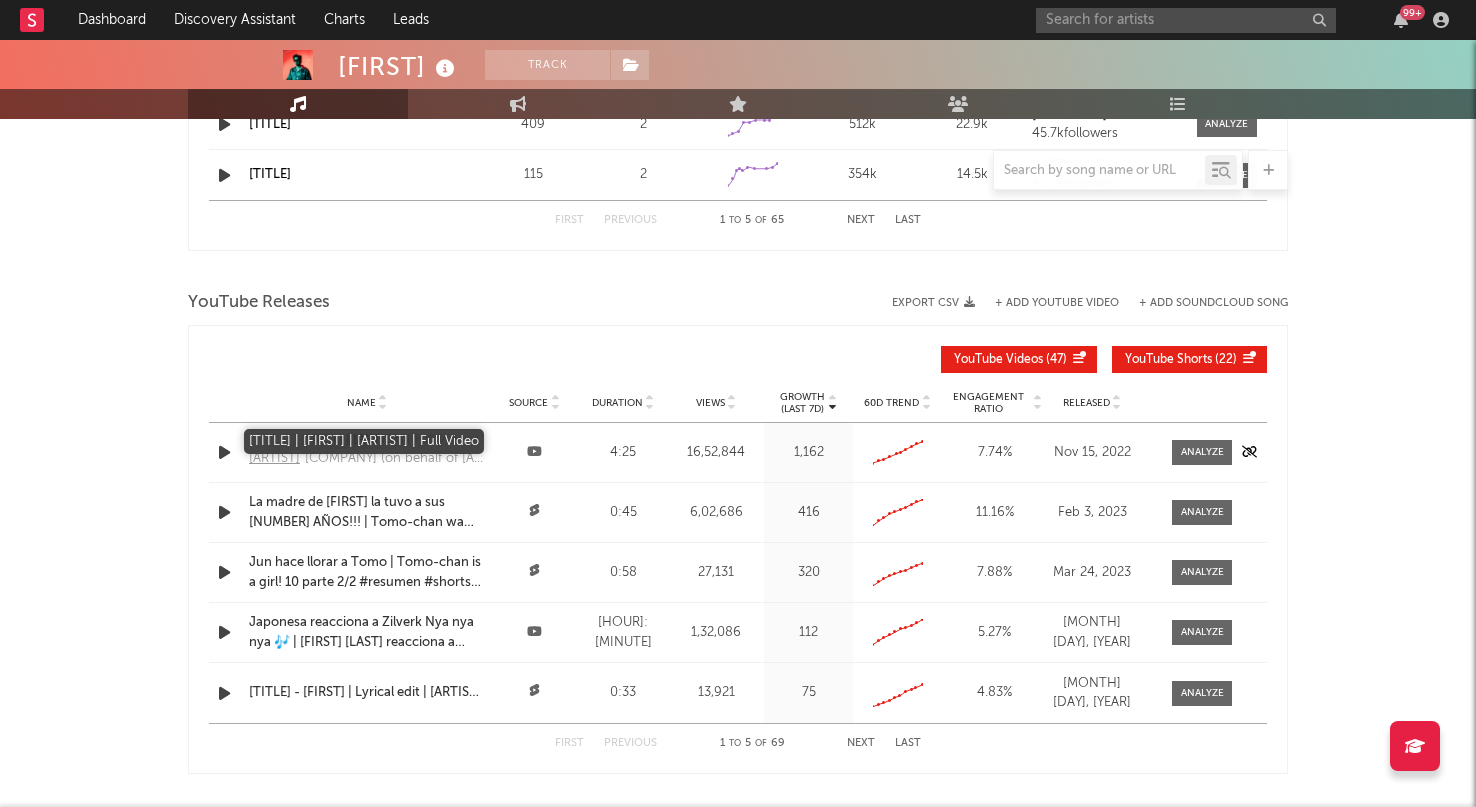 click on "[TITLE] | [FIRST] | [ARTIST] | Full Video" at bounding box center [367, 440] 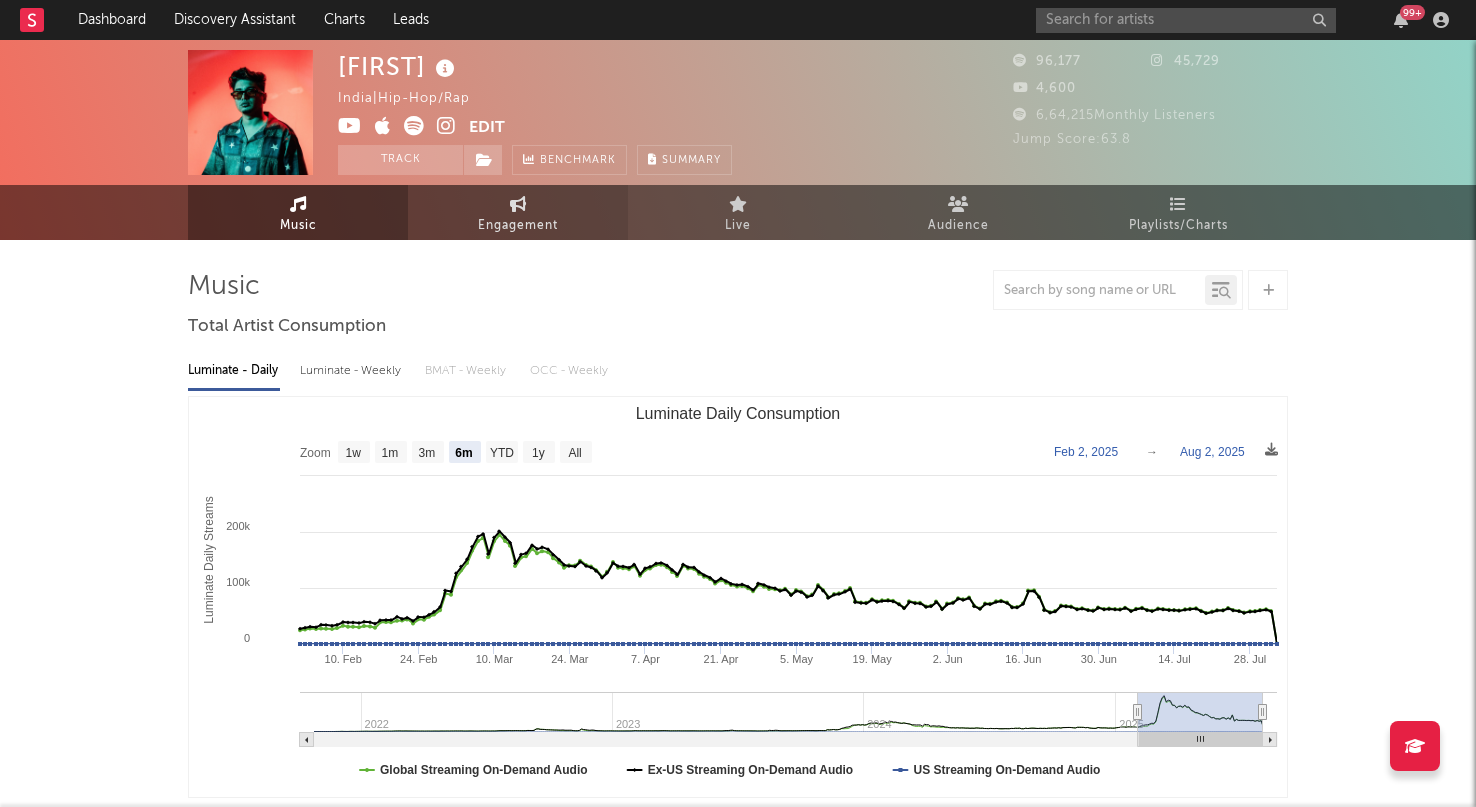 scroll, scrollTop: 0, scrollLeft: 0, axis: both 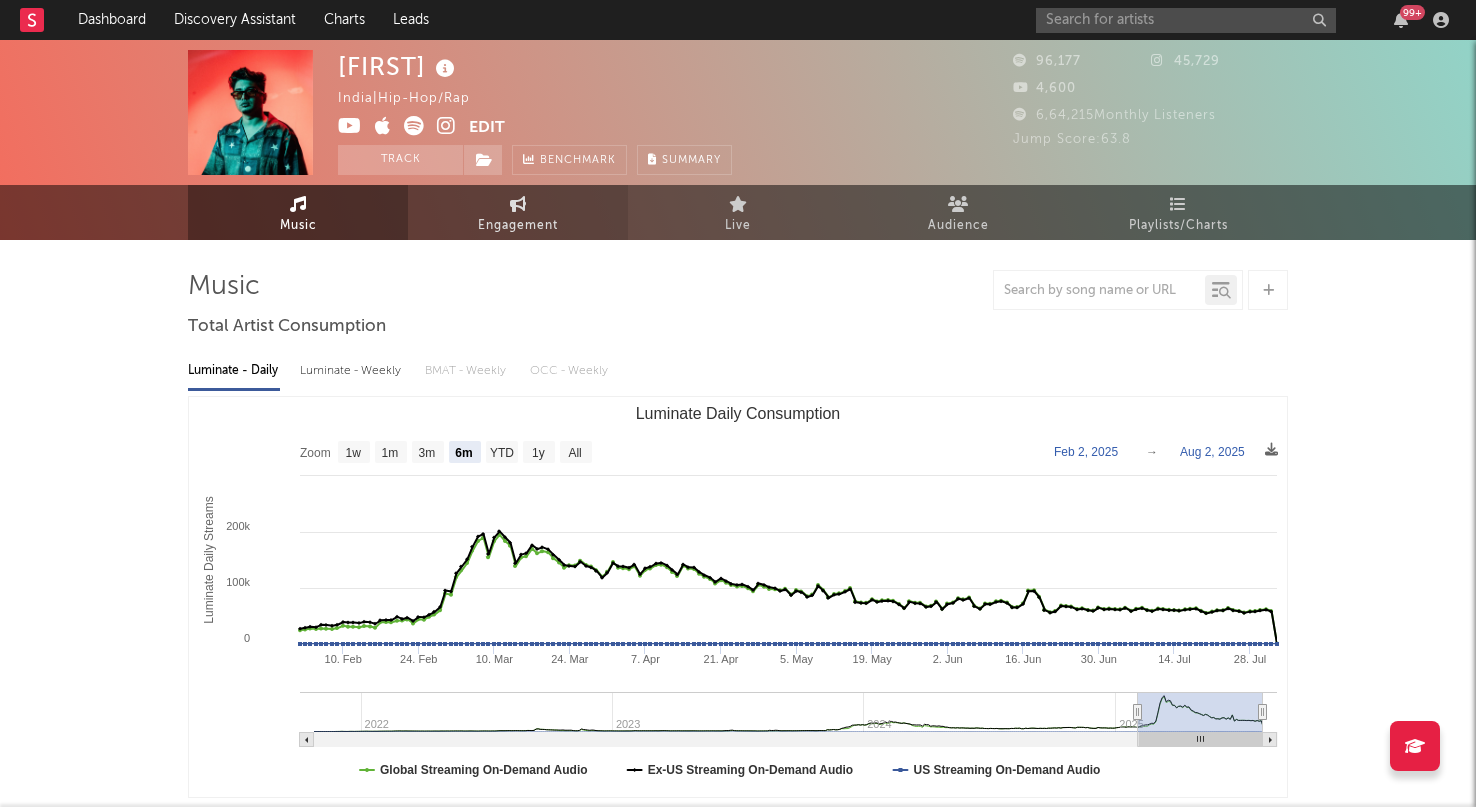 click on "Engagement" at bounding box center [518, 226] 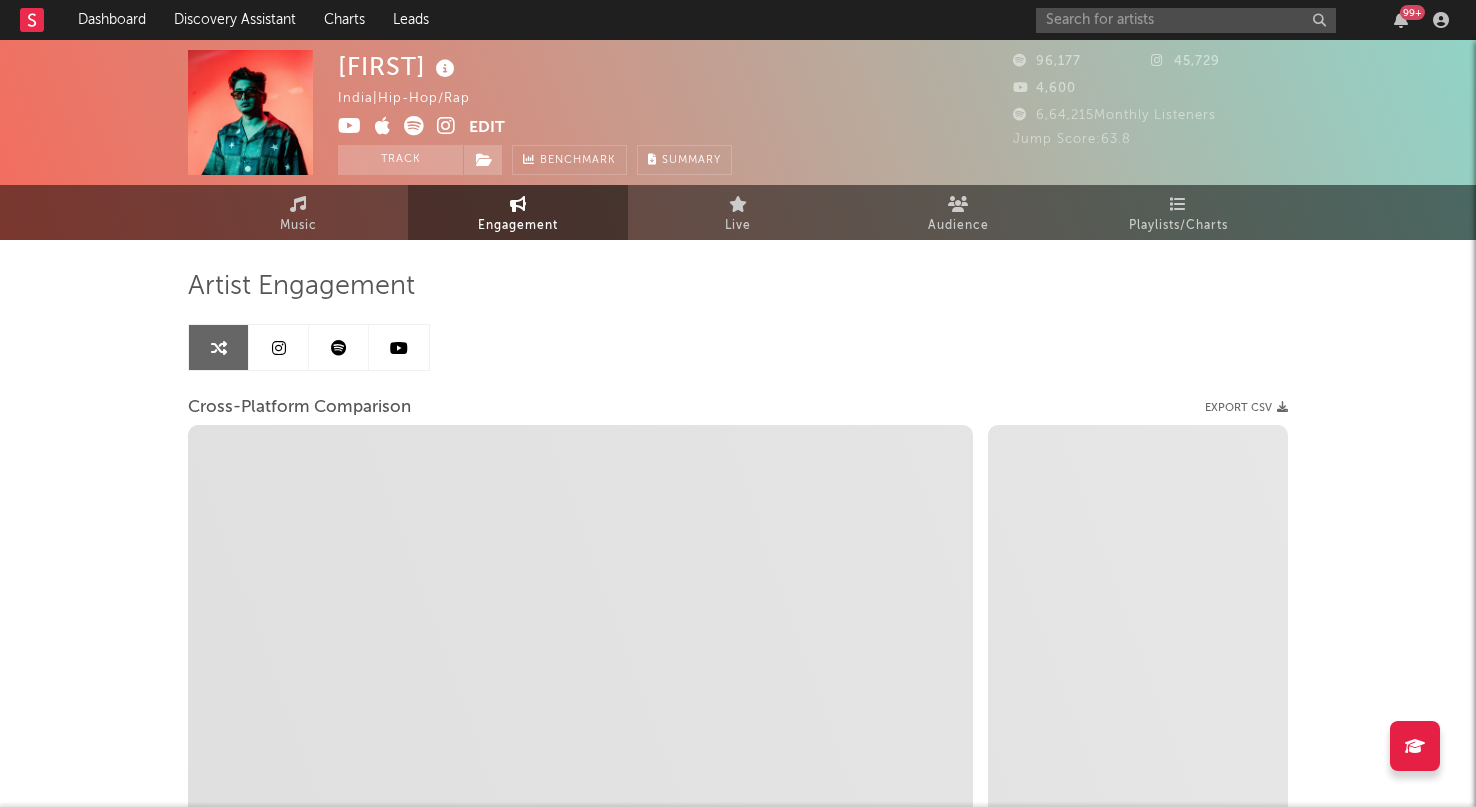 select on "1w" 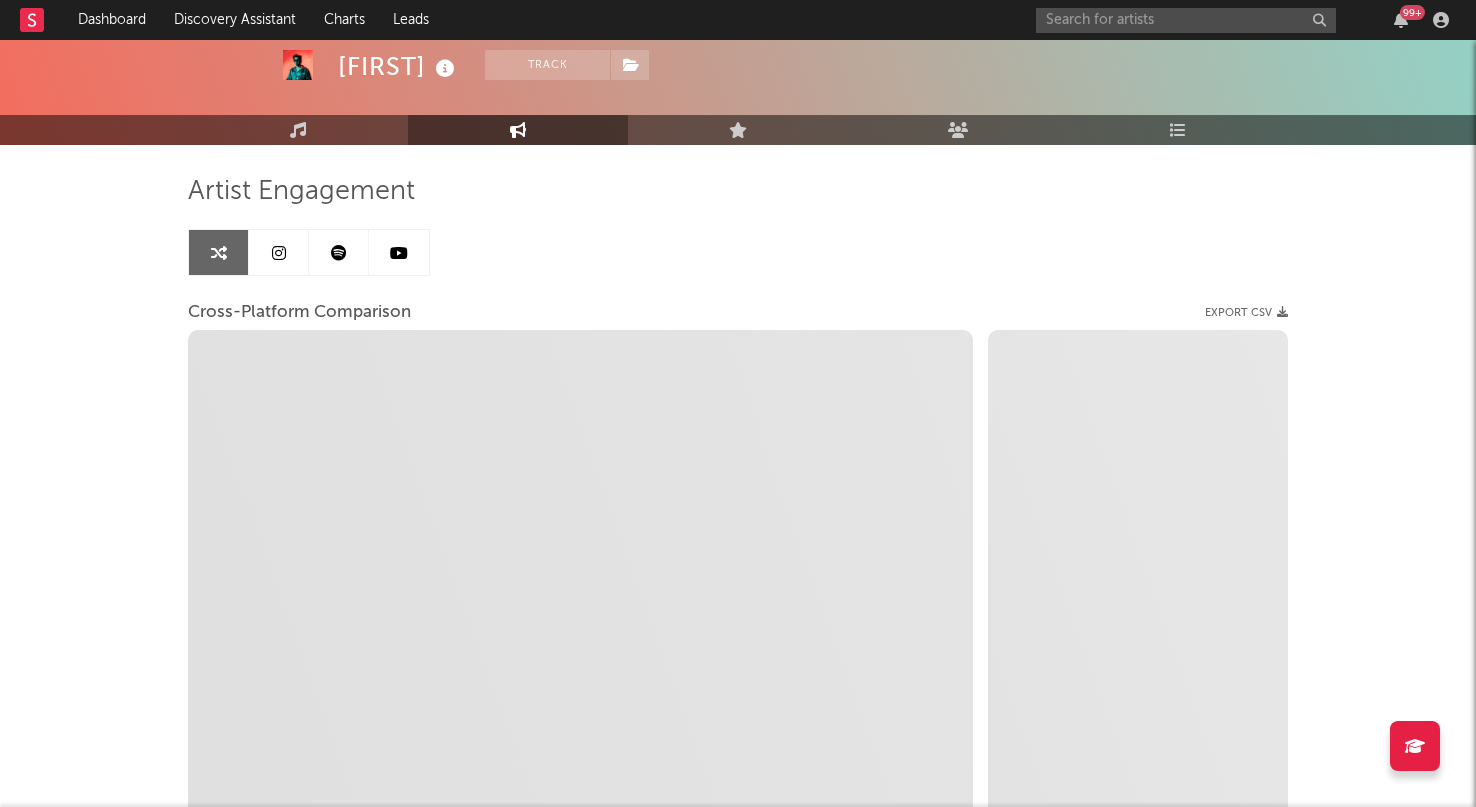 scroll, scrollTop: 84, scrollLeft: 0, axis: vertical 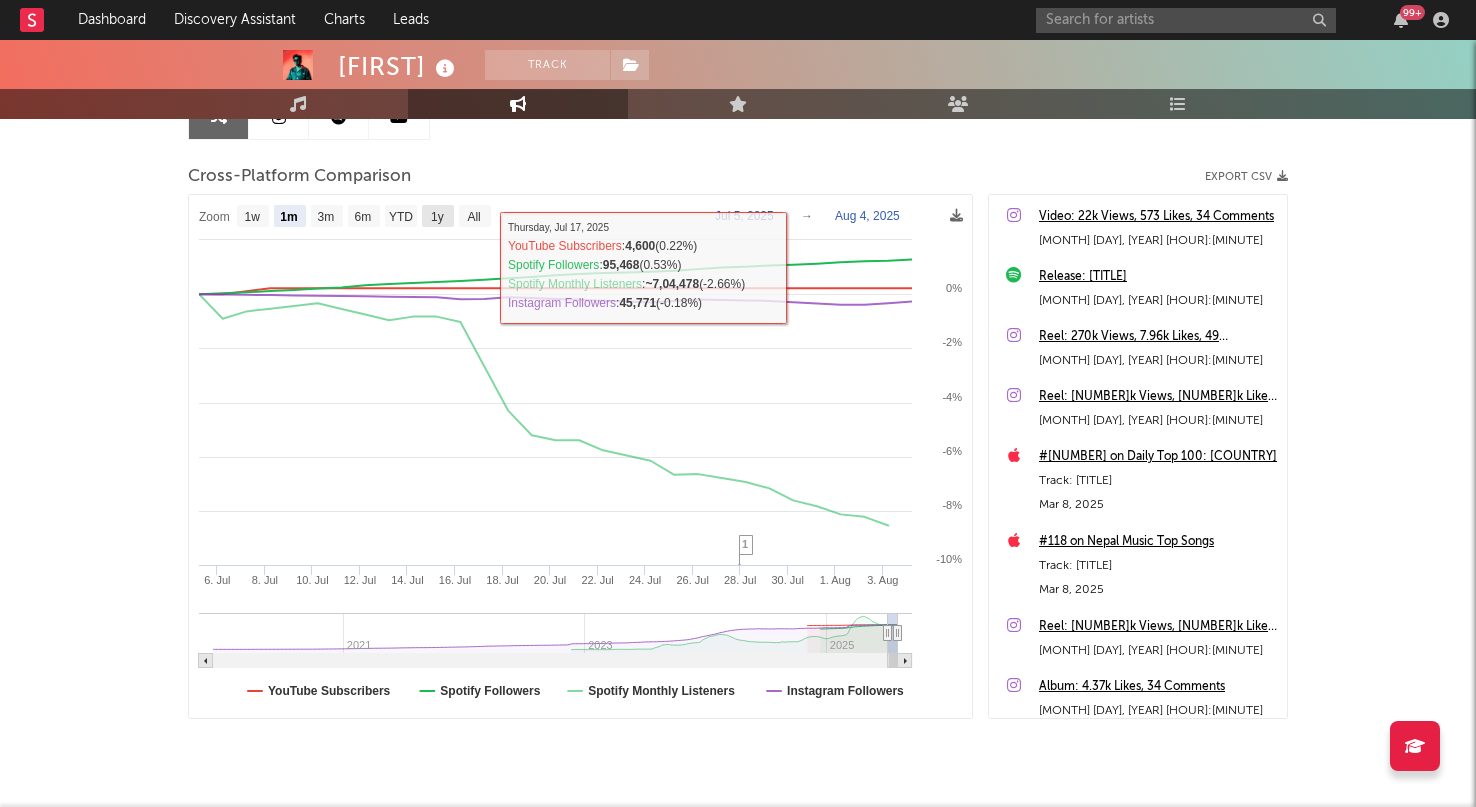 click on "1y" 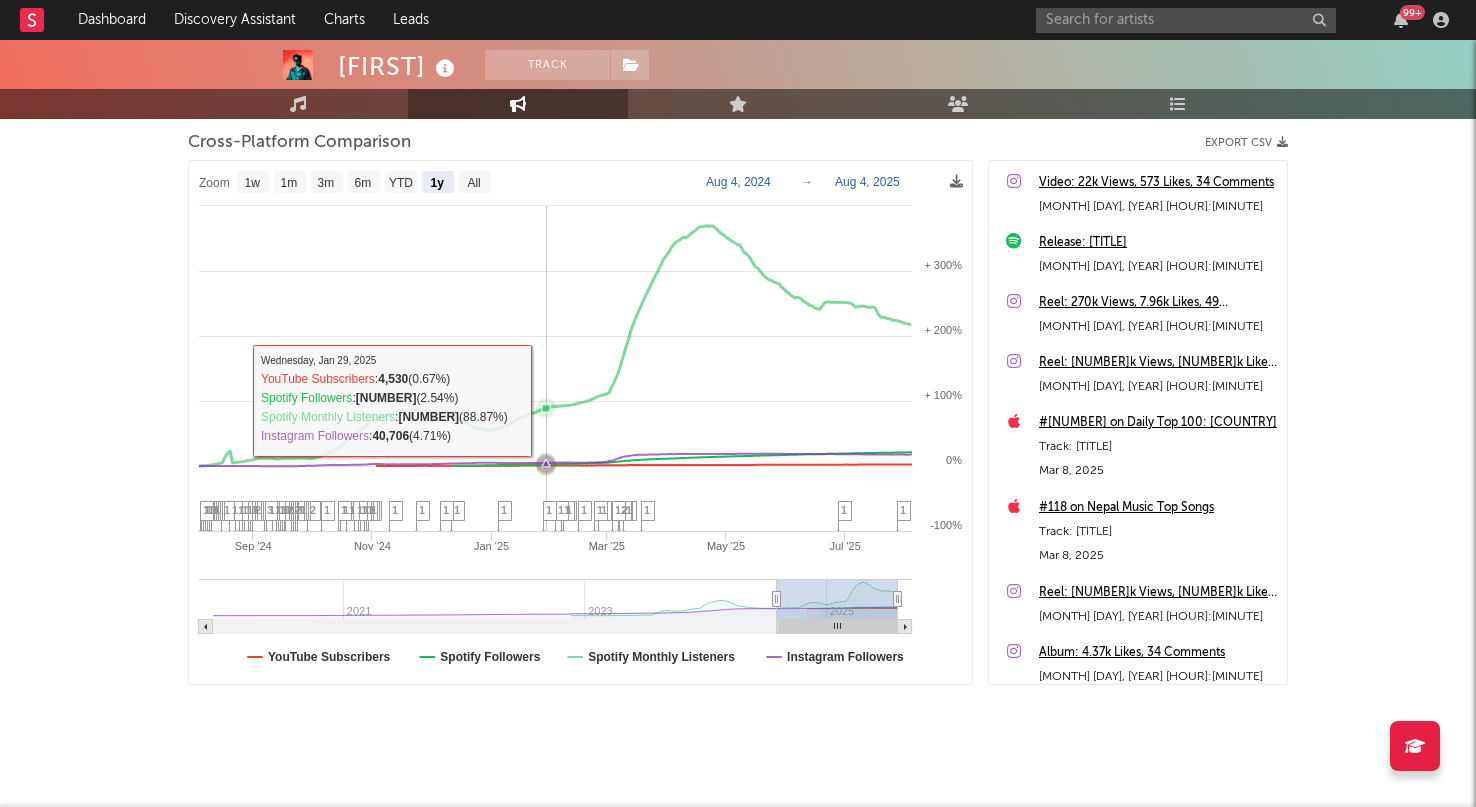 scroll, scrollTop: 241, scrollLeft: 0, axis: vertical 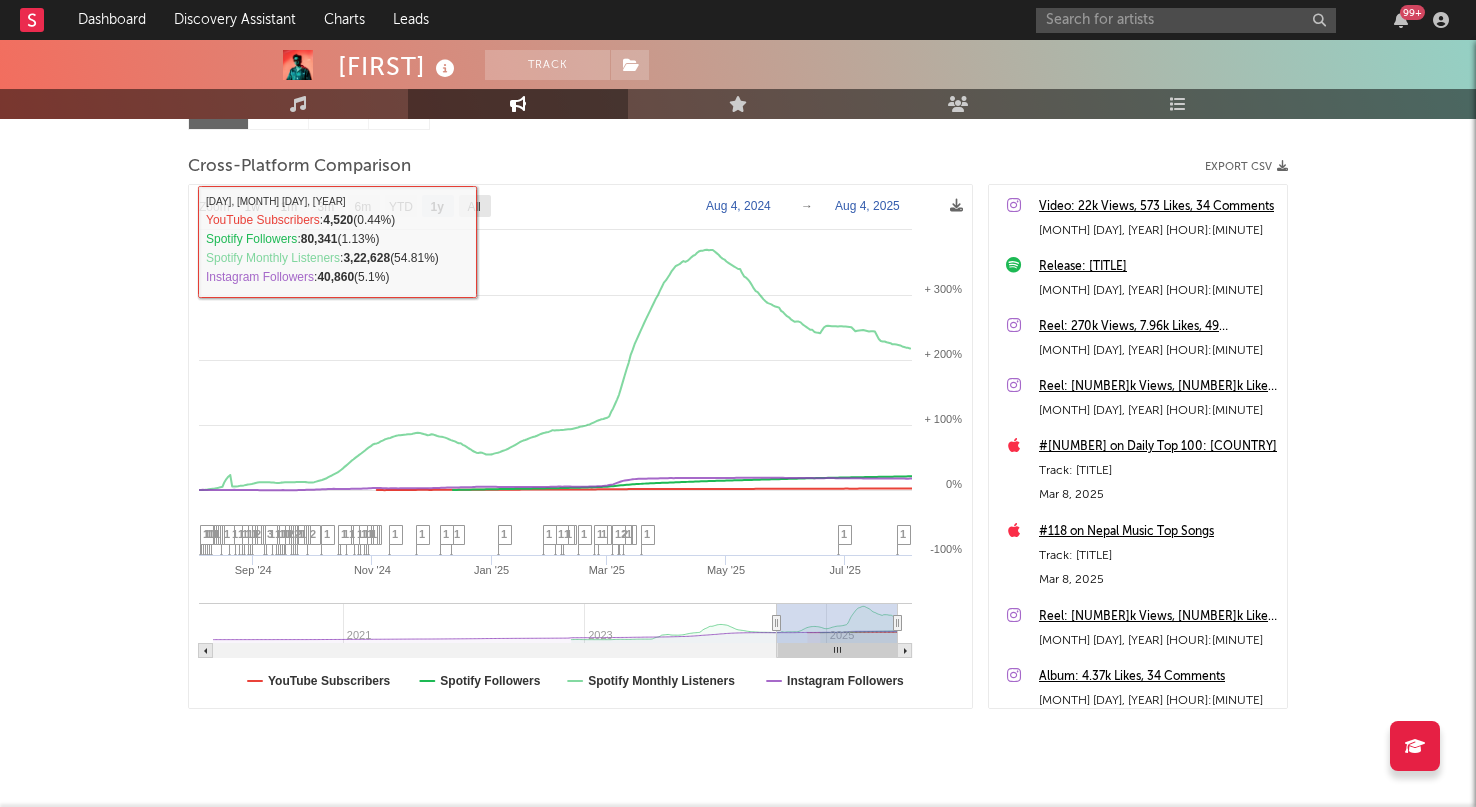 click on "All" 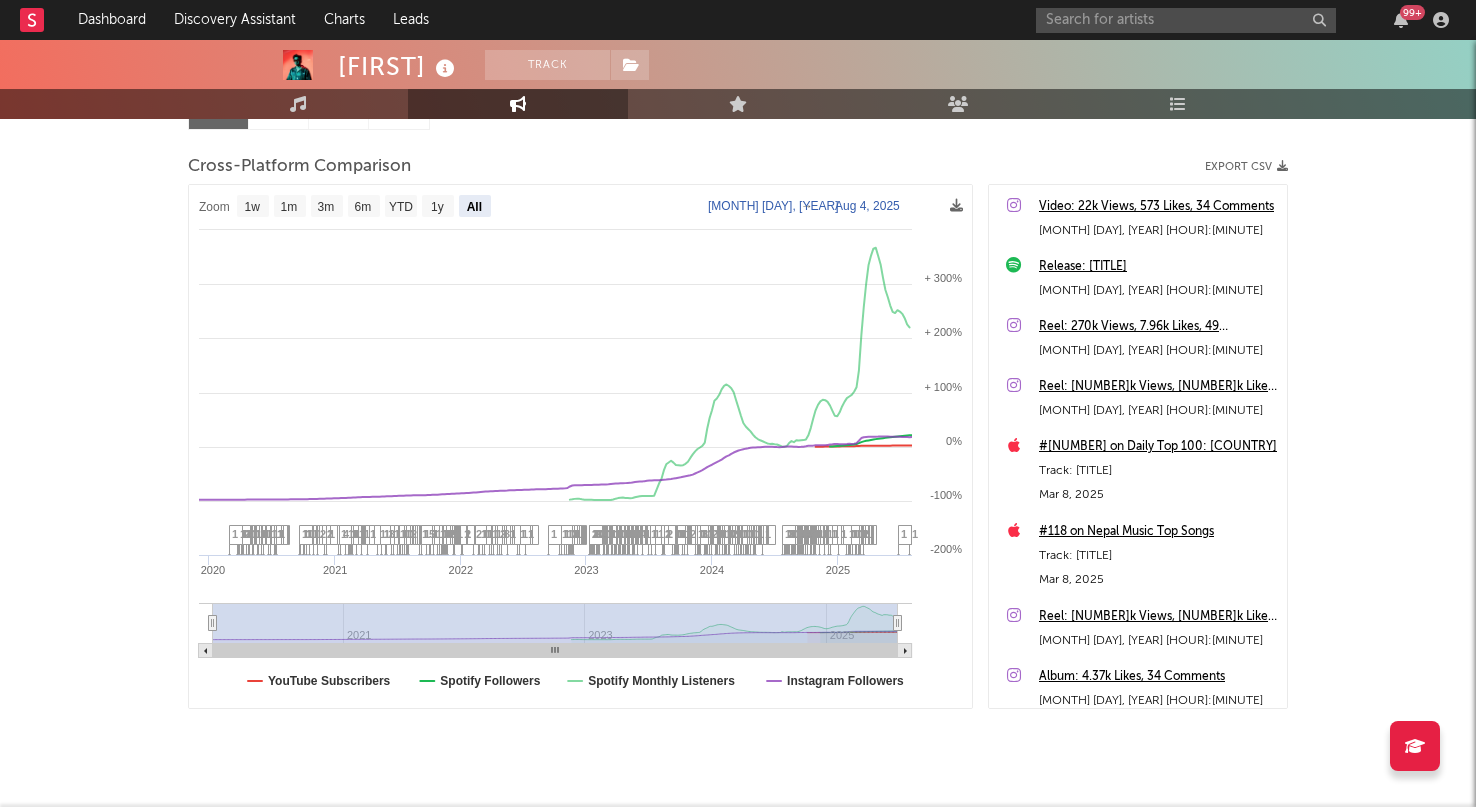 select on "All" 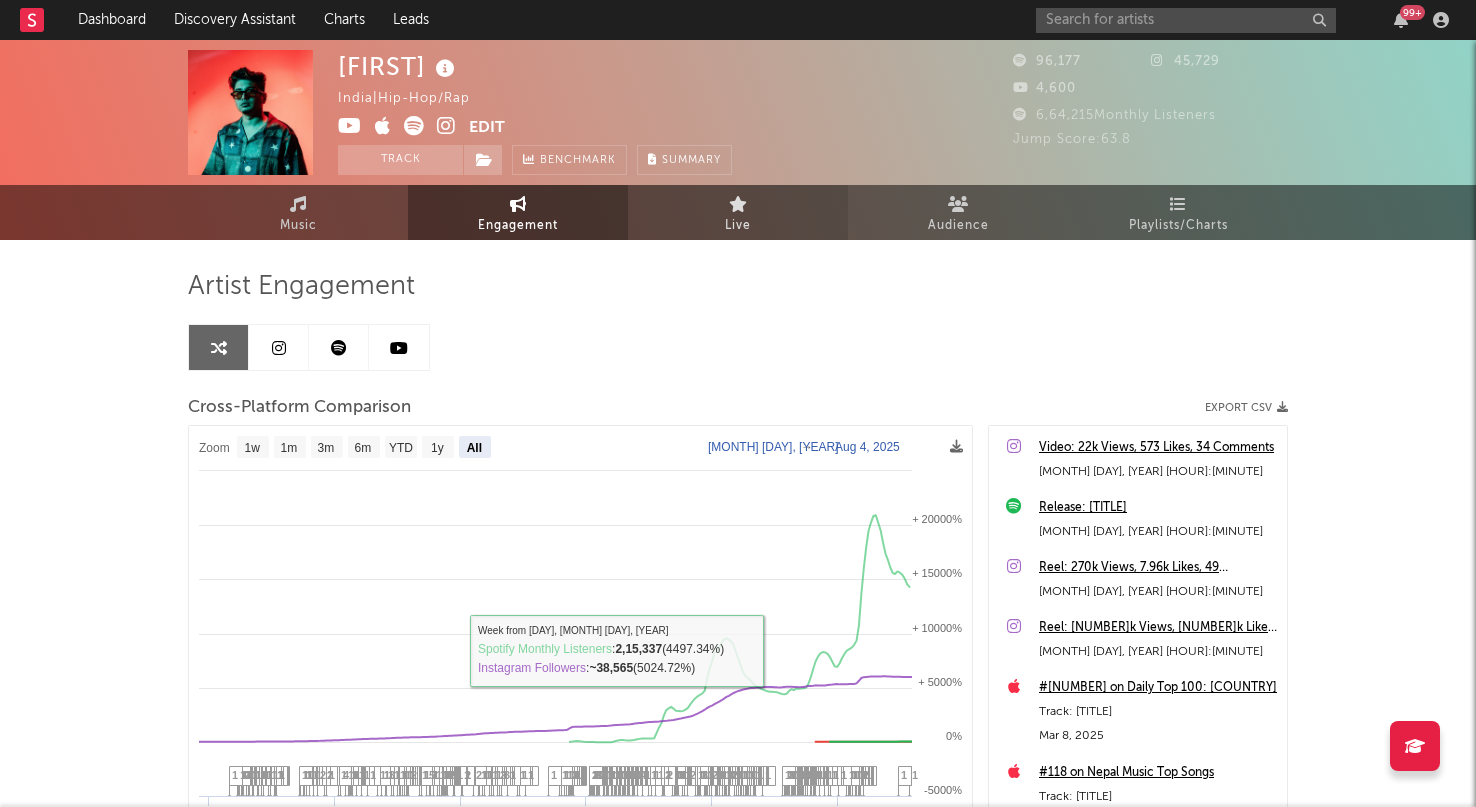 scroll, scrollTop: 0, scrollLeft: 0, axis: both 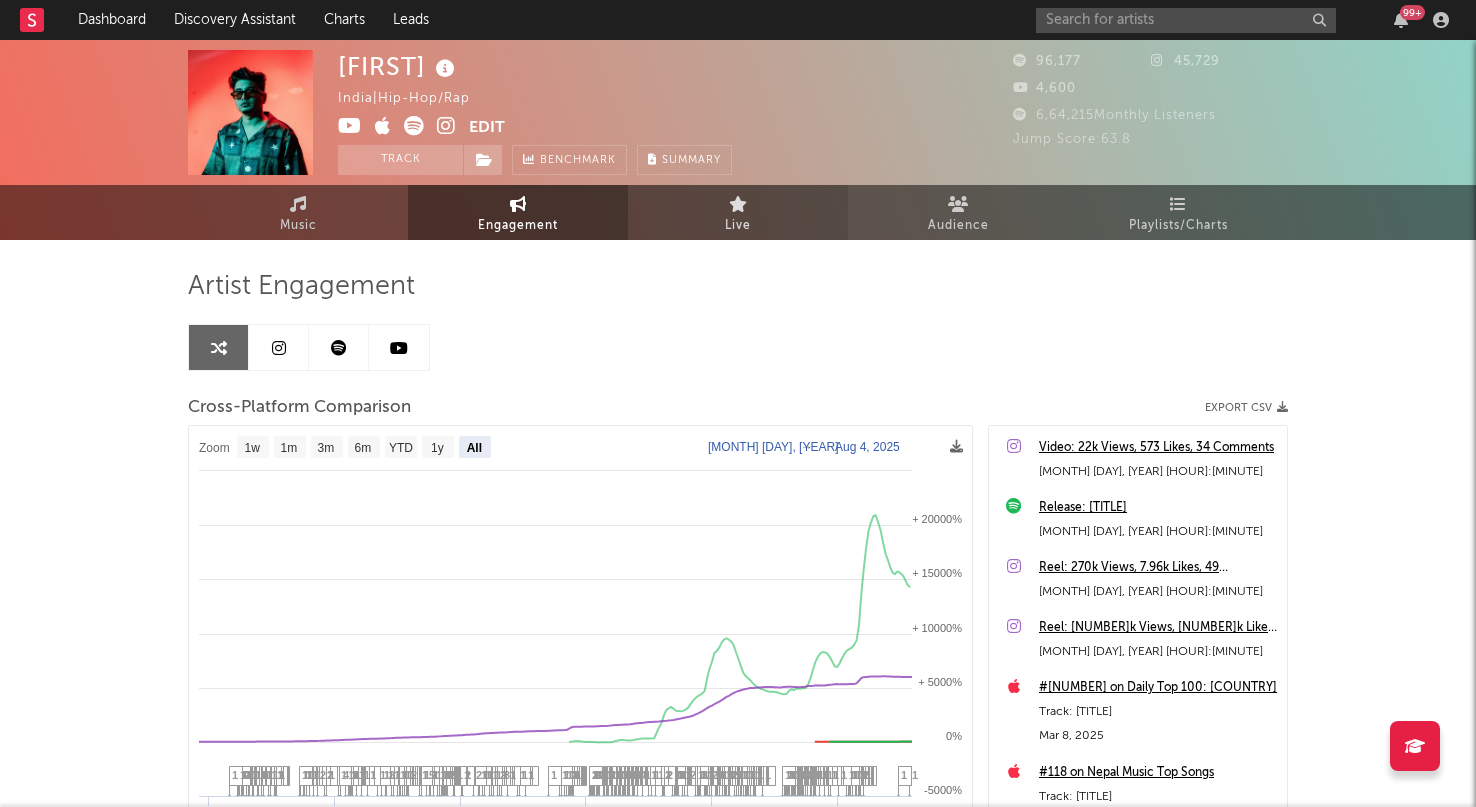 click on "Live" at bounding box center [738, 212] 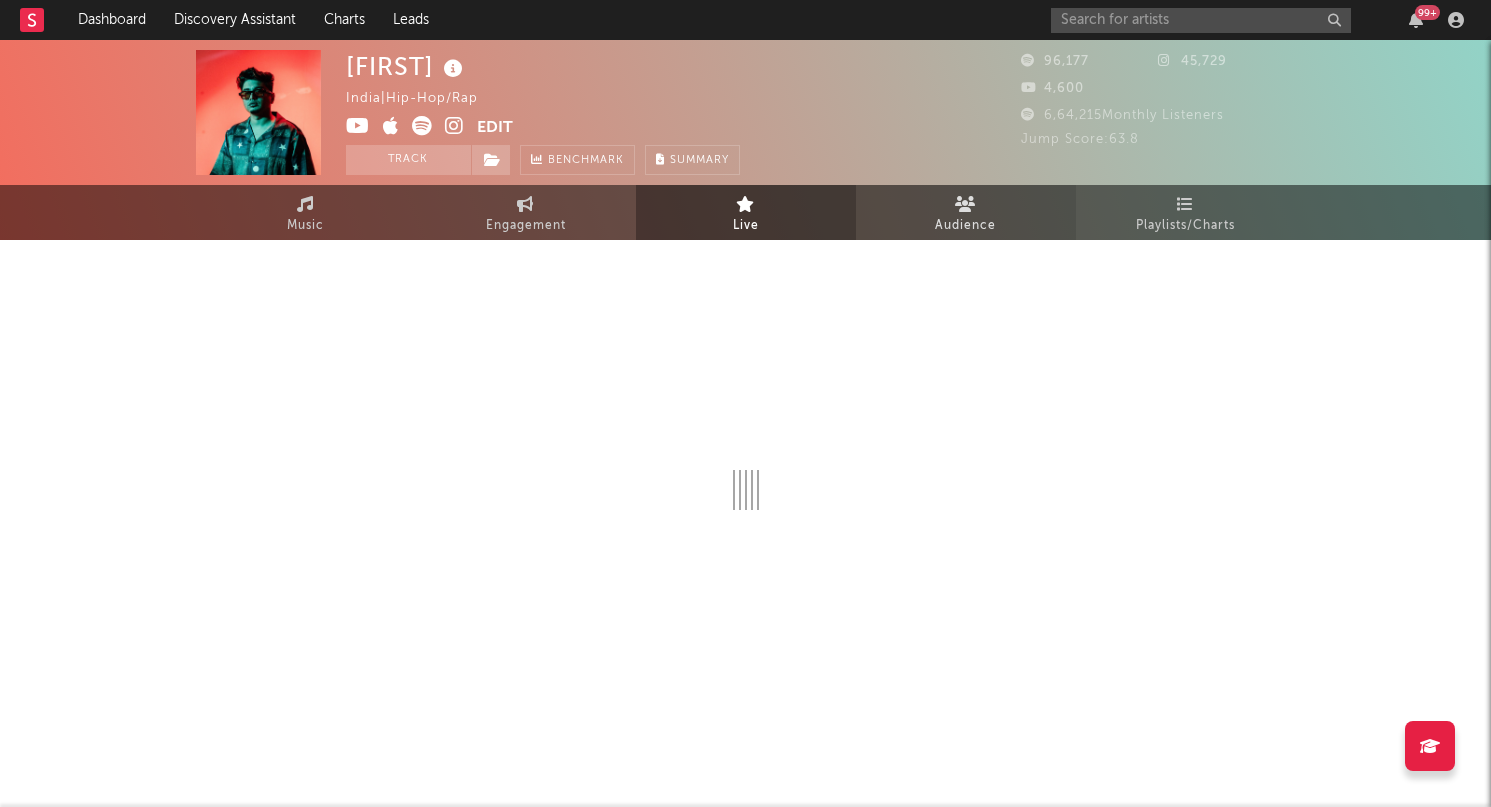 click at bounding box center (965, 204) 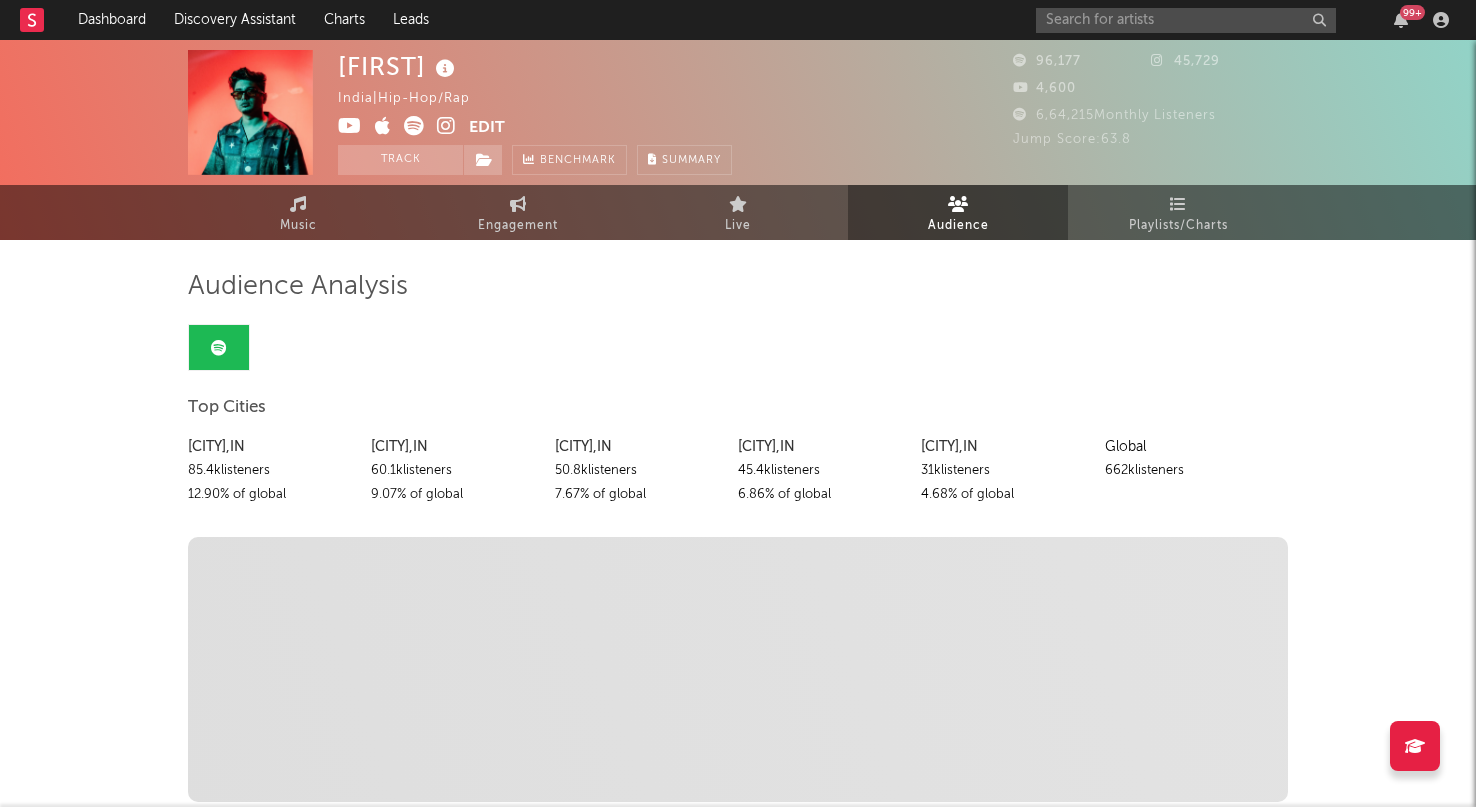 scroll, scrollTop: 0, scrollLeft: 0, axis: both 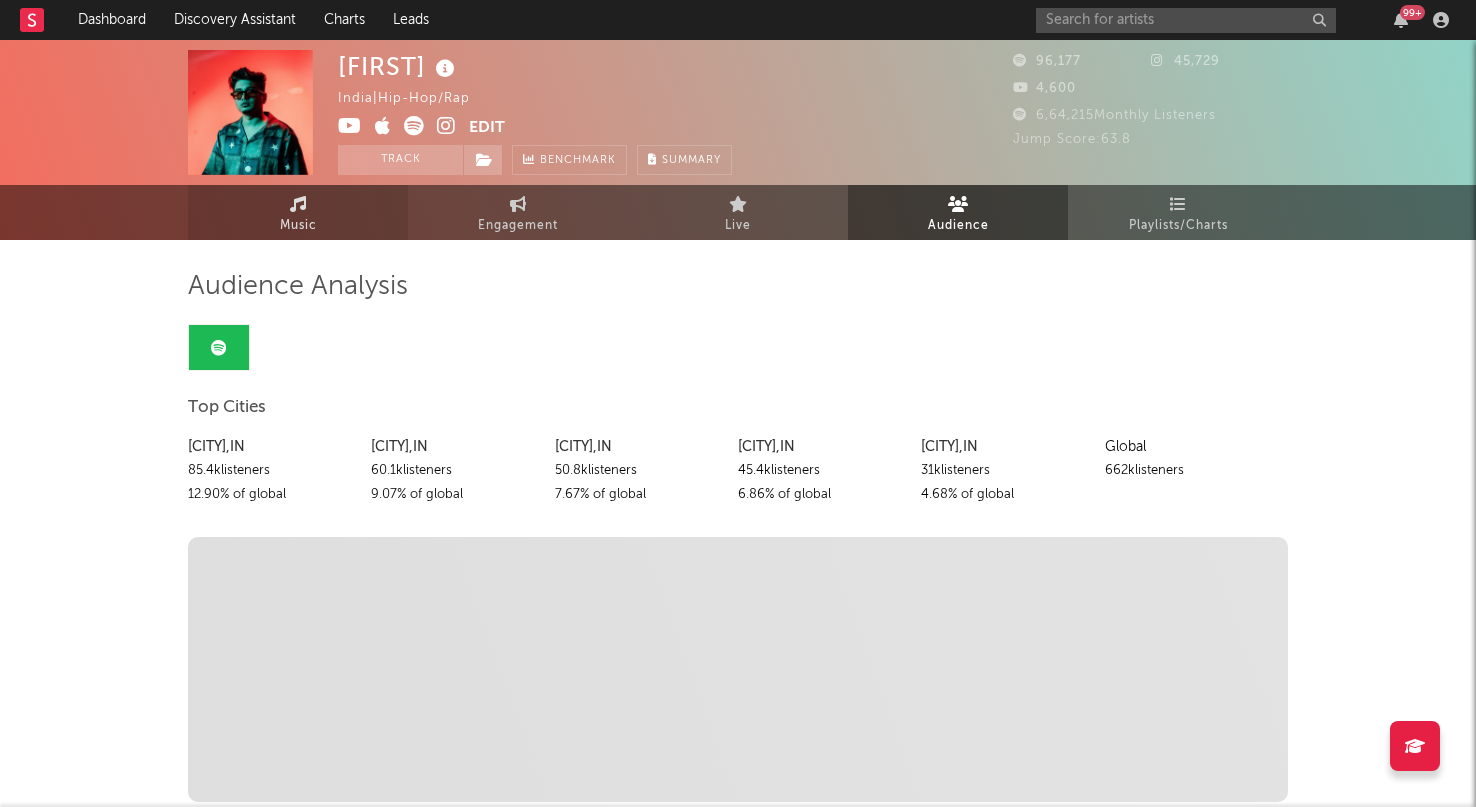 click on "Music" at bounding box center (298, 226) 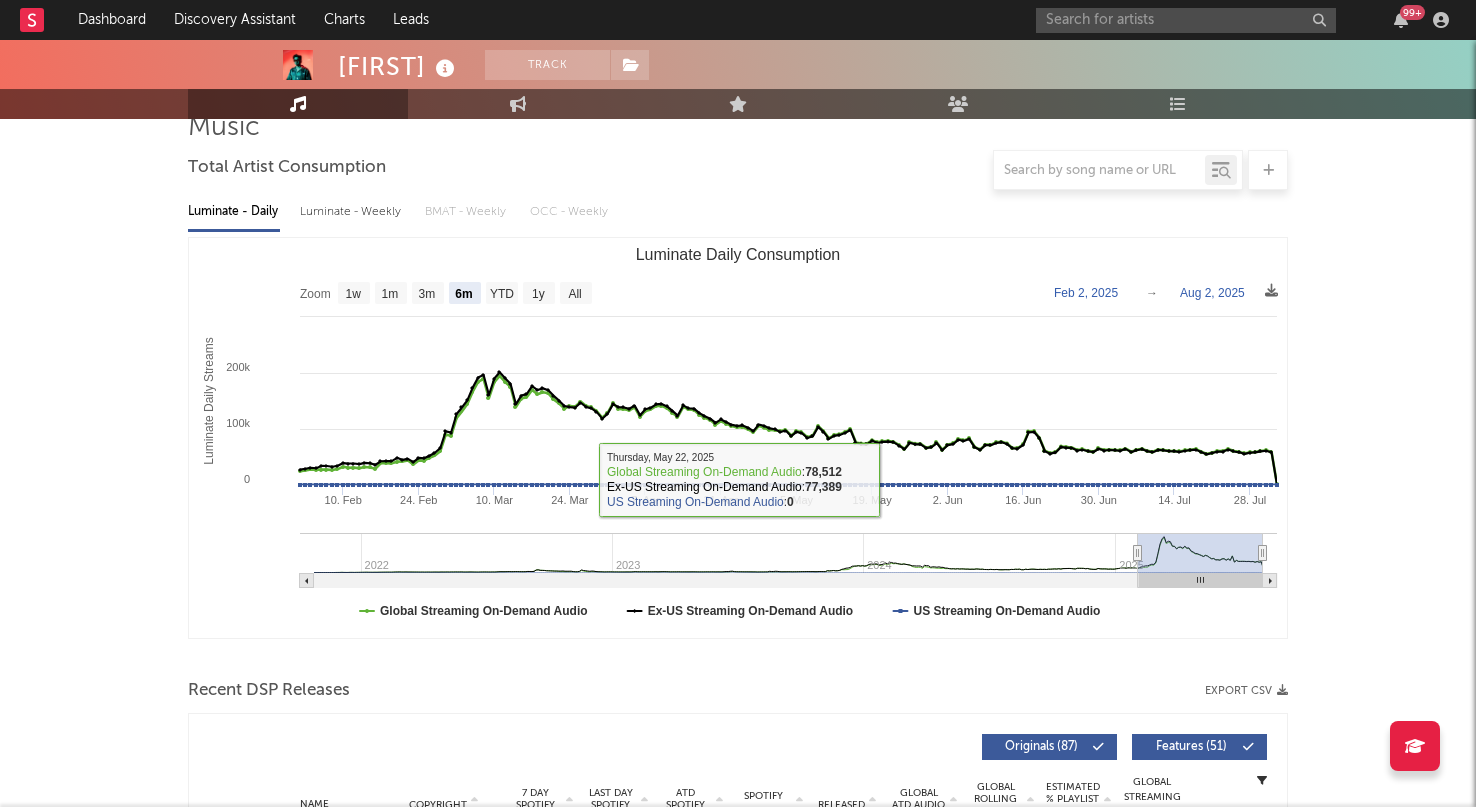 scroll, scrollTop: 167, scrollLeft: 0, axis: vertical 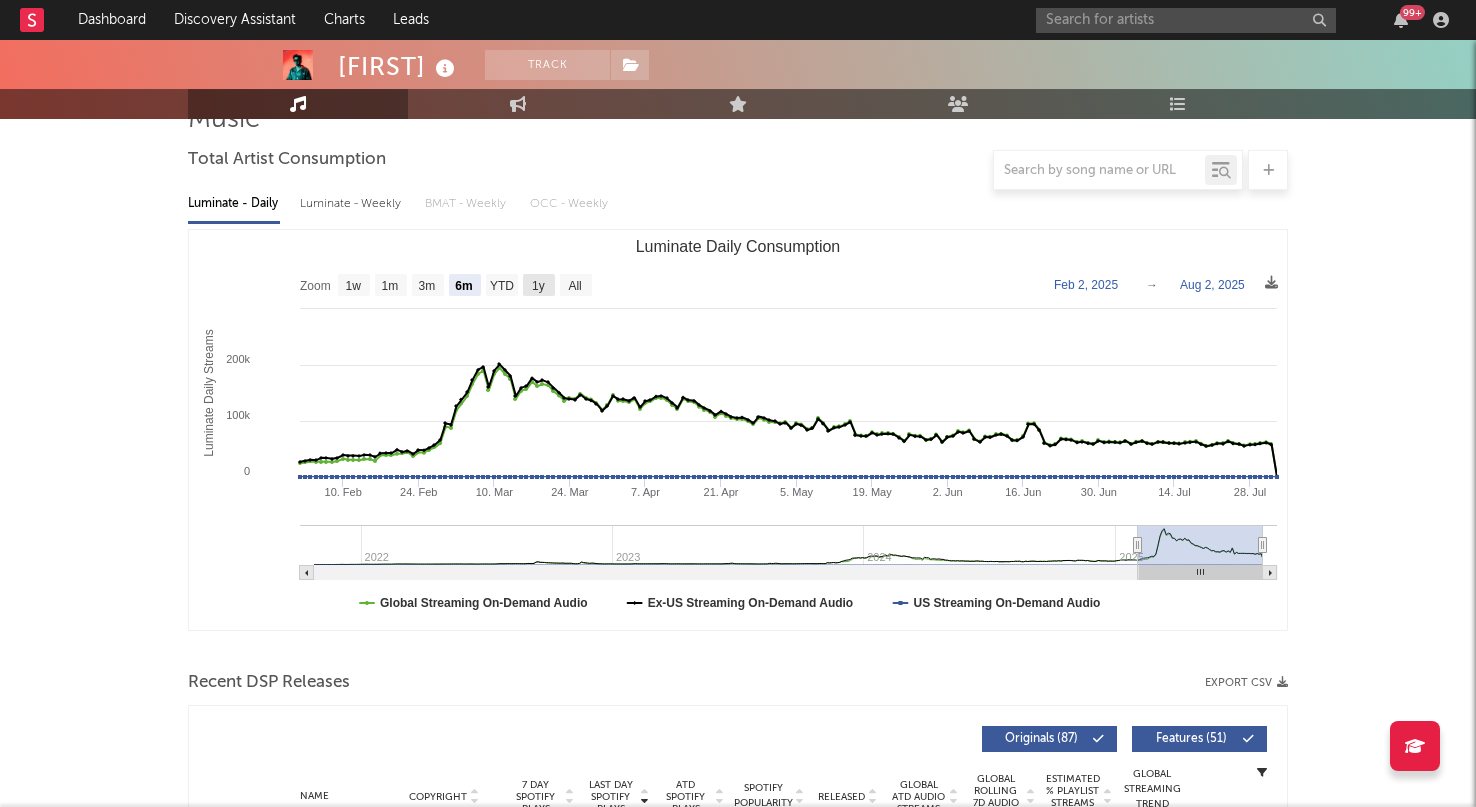 click 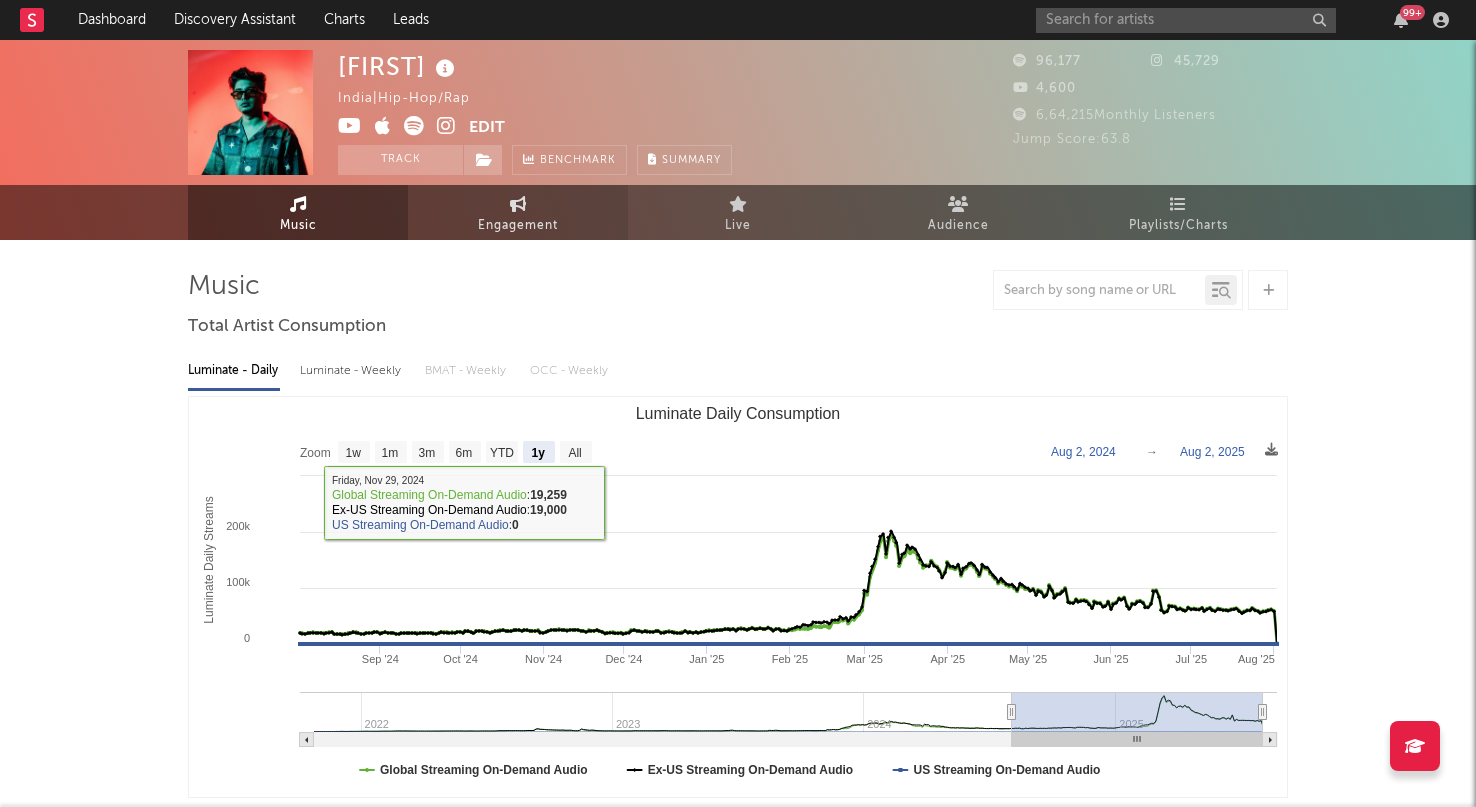 scroll, scrollTop: 0, scrollLeft: 0, axis: both 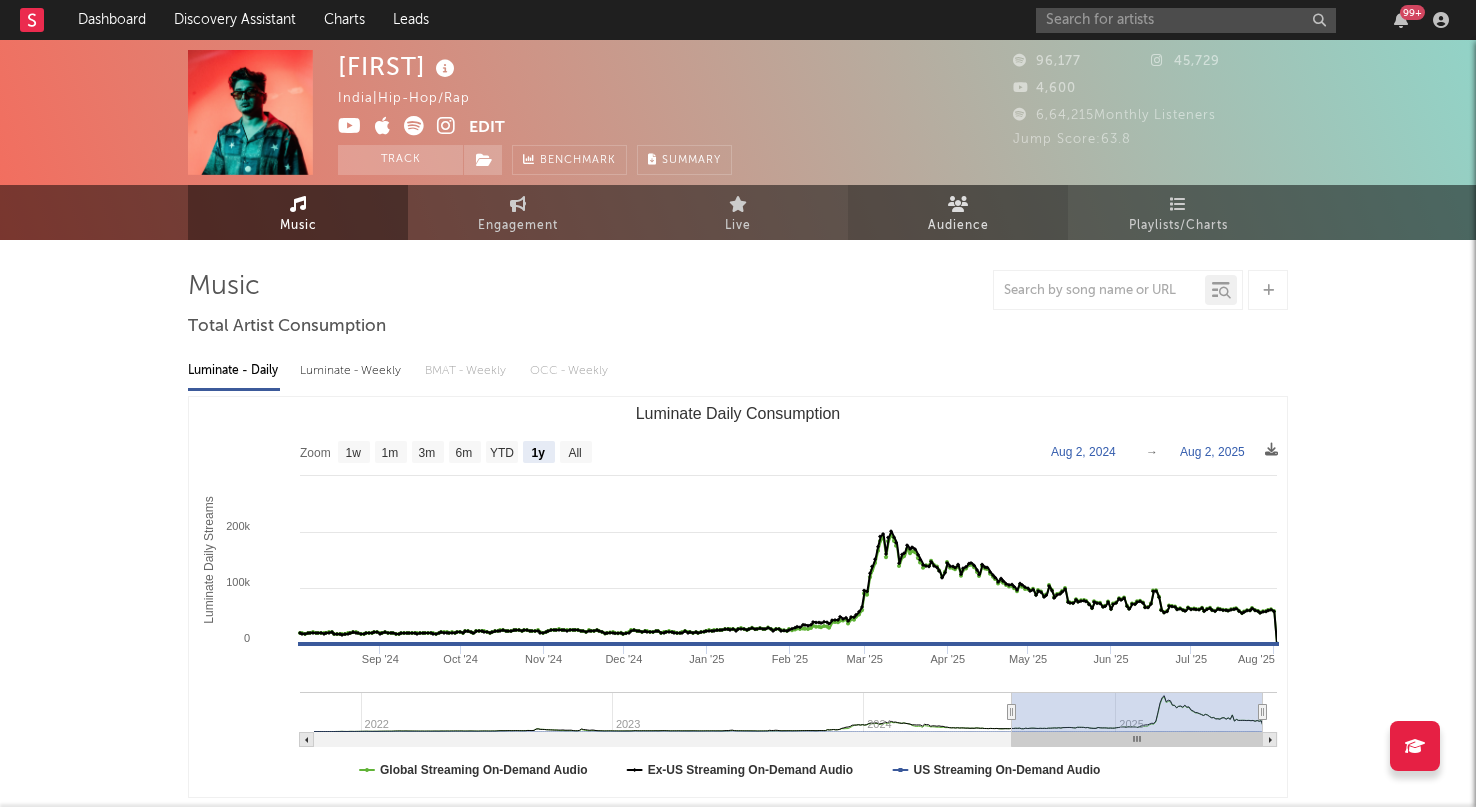 click on "Audience" at bounding box center [958, 212] 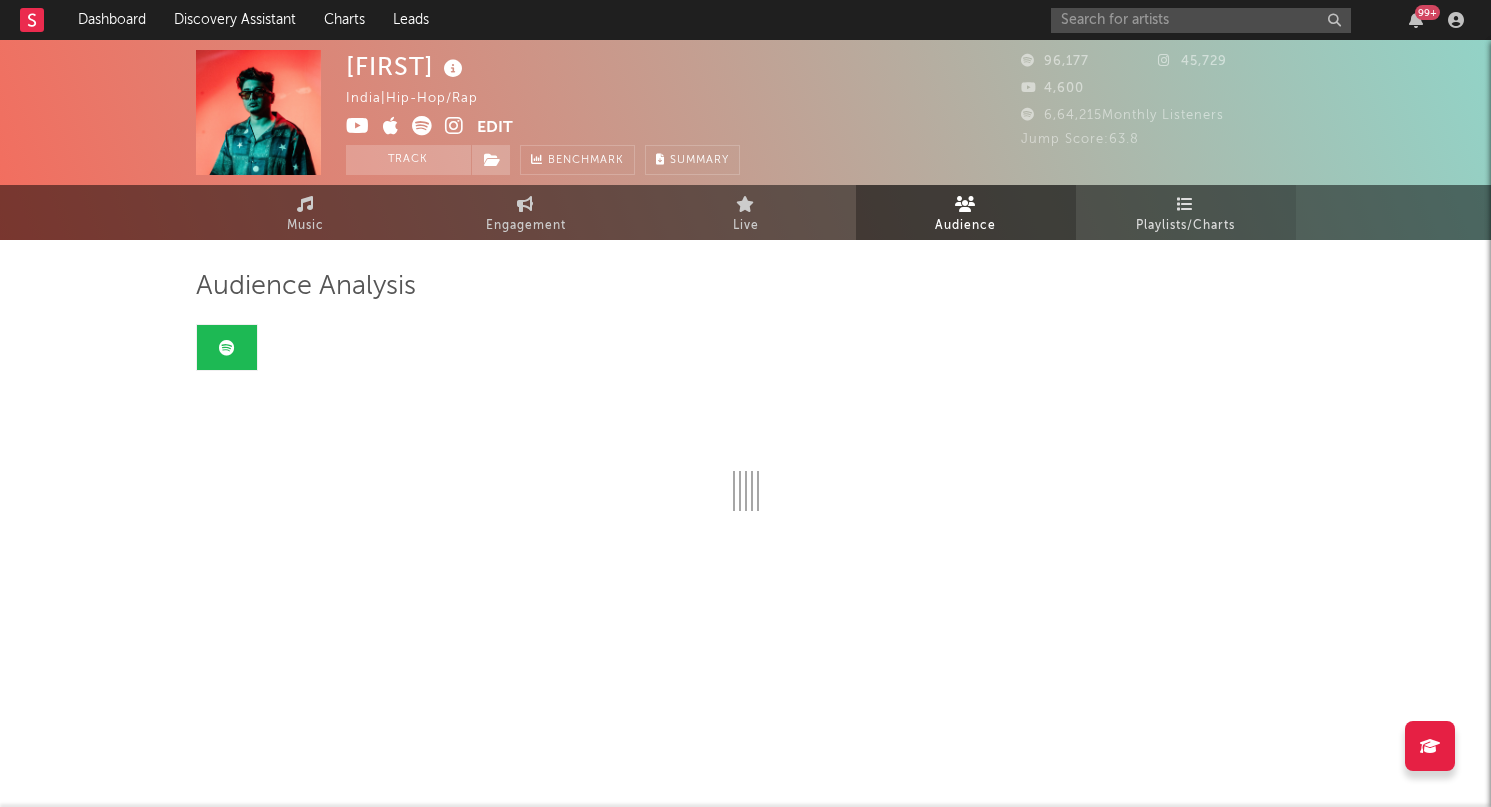 click on "Playlists/Charts" at bounding box center (1185, 226) 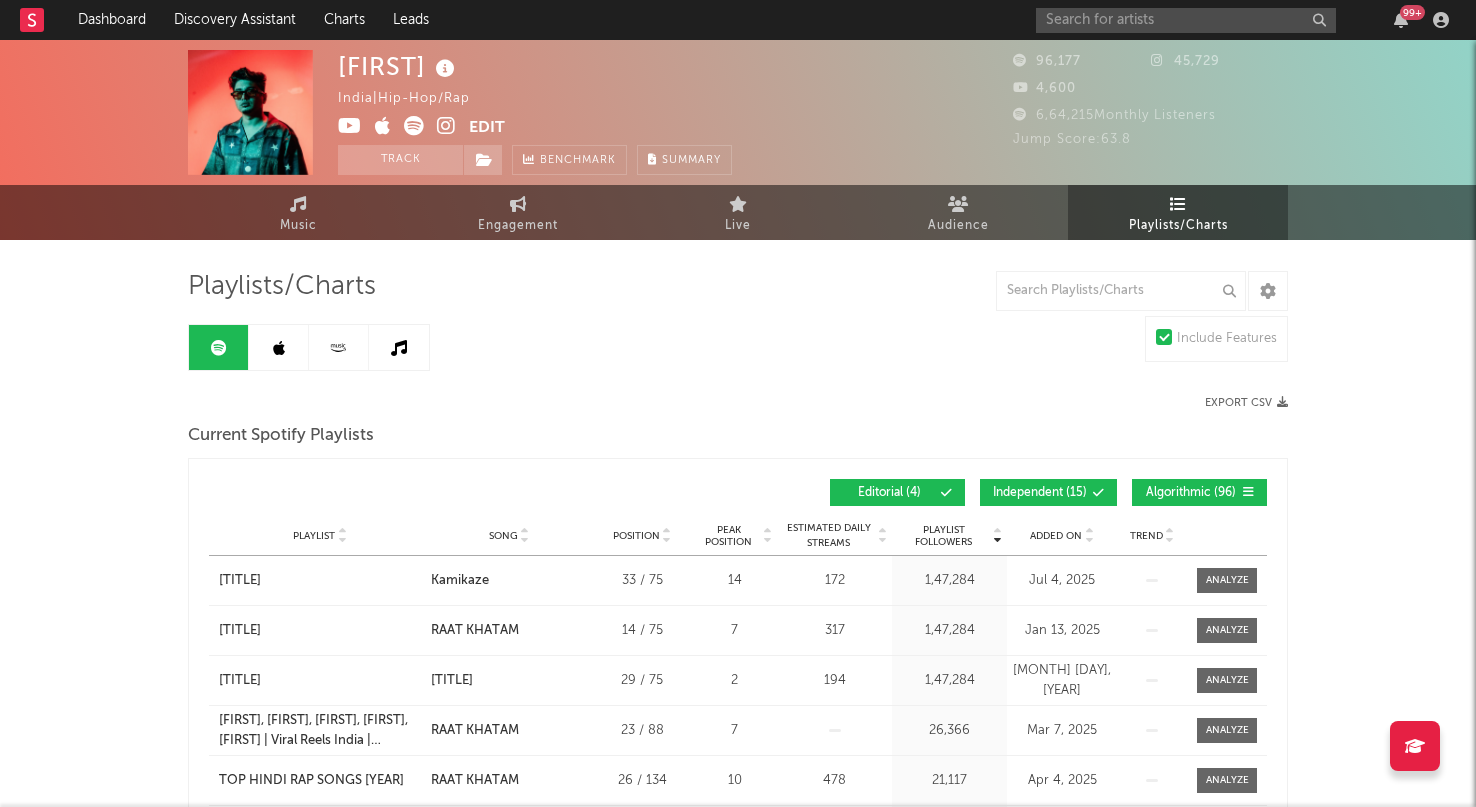 scroll, scrollTop: 0, scrollLeft: 0, axis: both 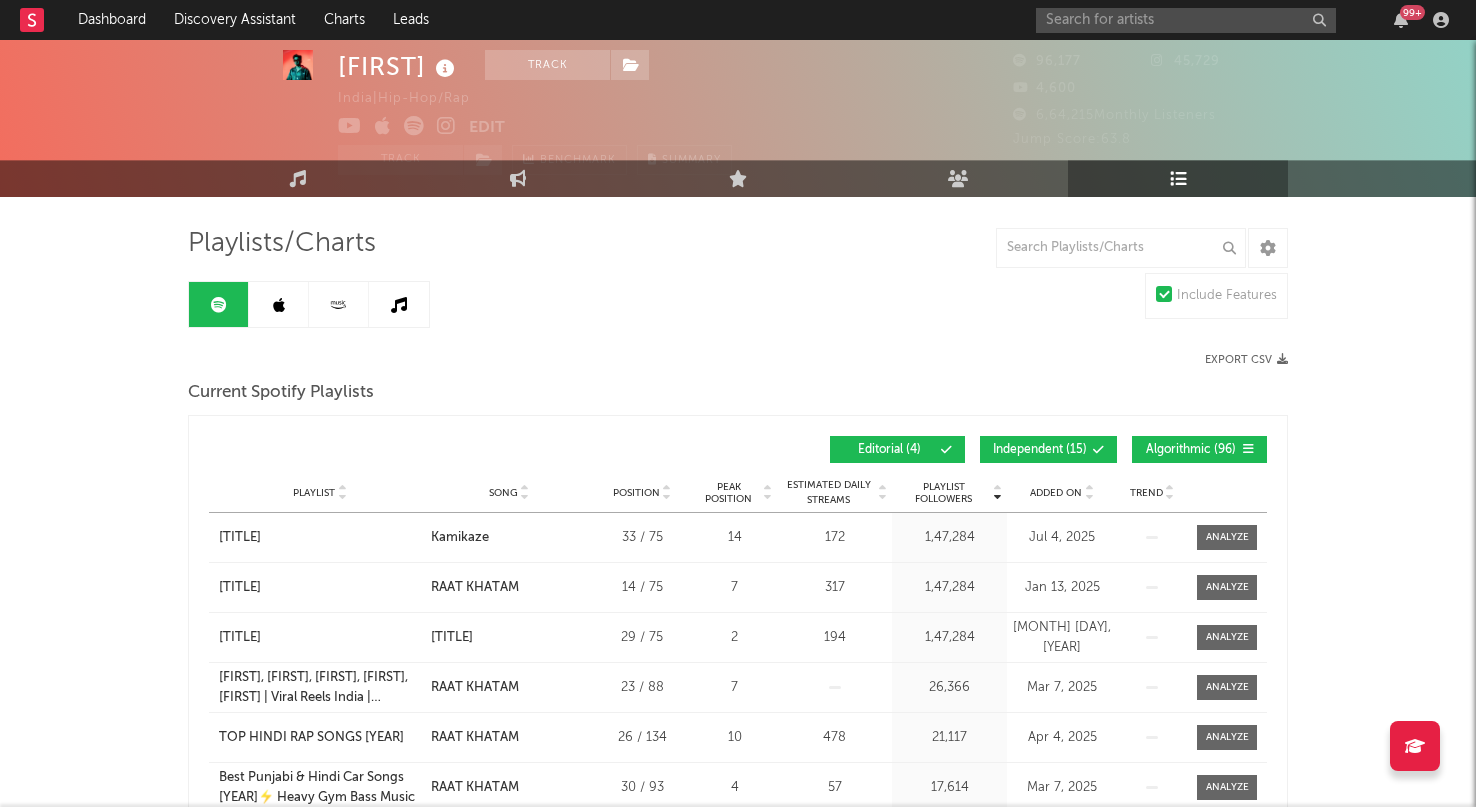 drag, startPoint x: 1368, startPoint y: 369, endPoint x: 1021, endPoint y: 328, distance: 349.4138 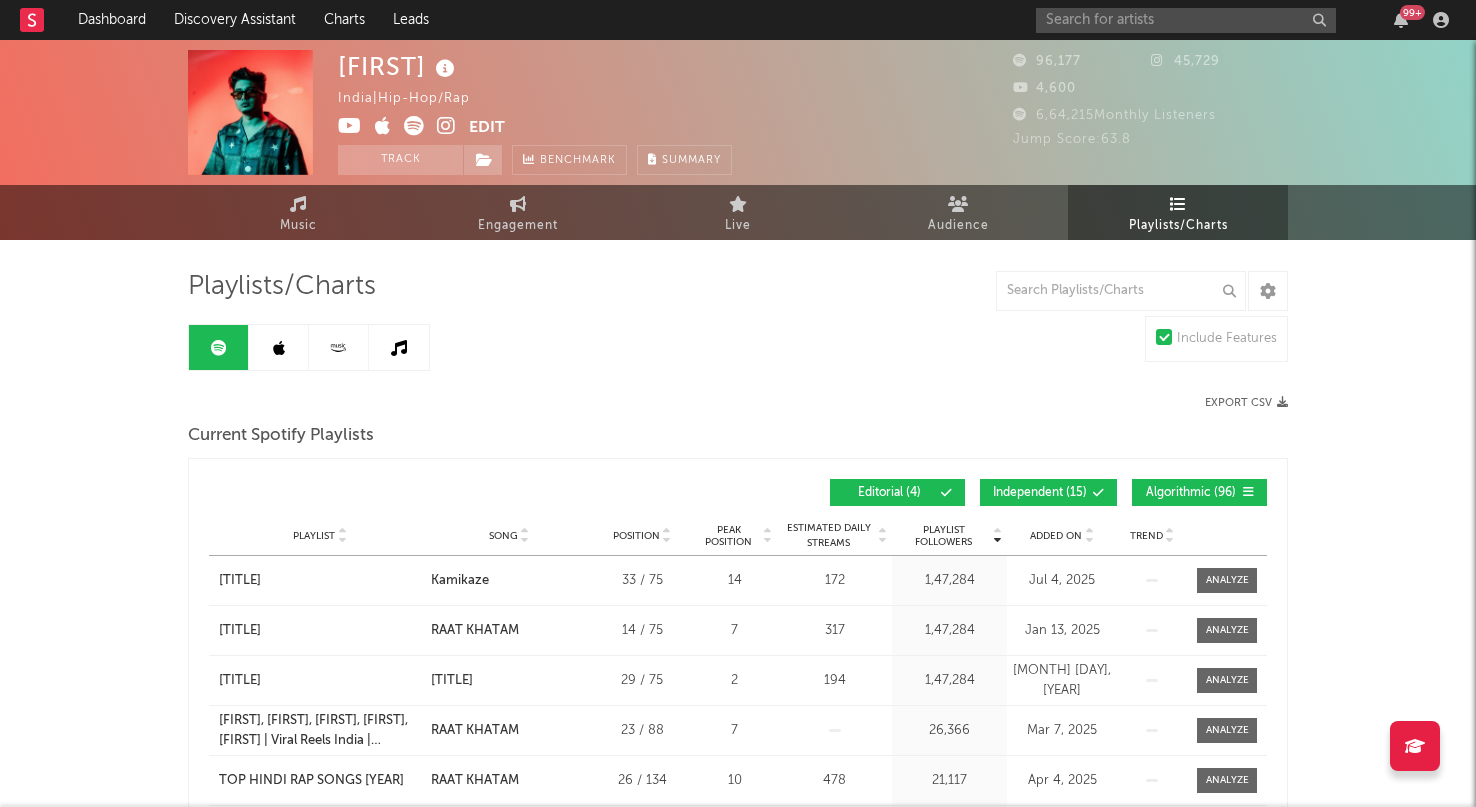 scroll, scrollTop: 0, scrollLeft: 0, axis: both 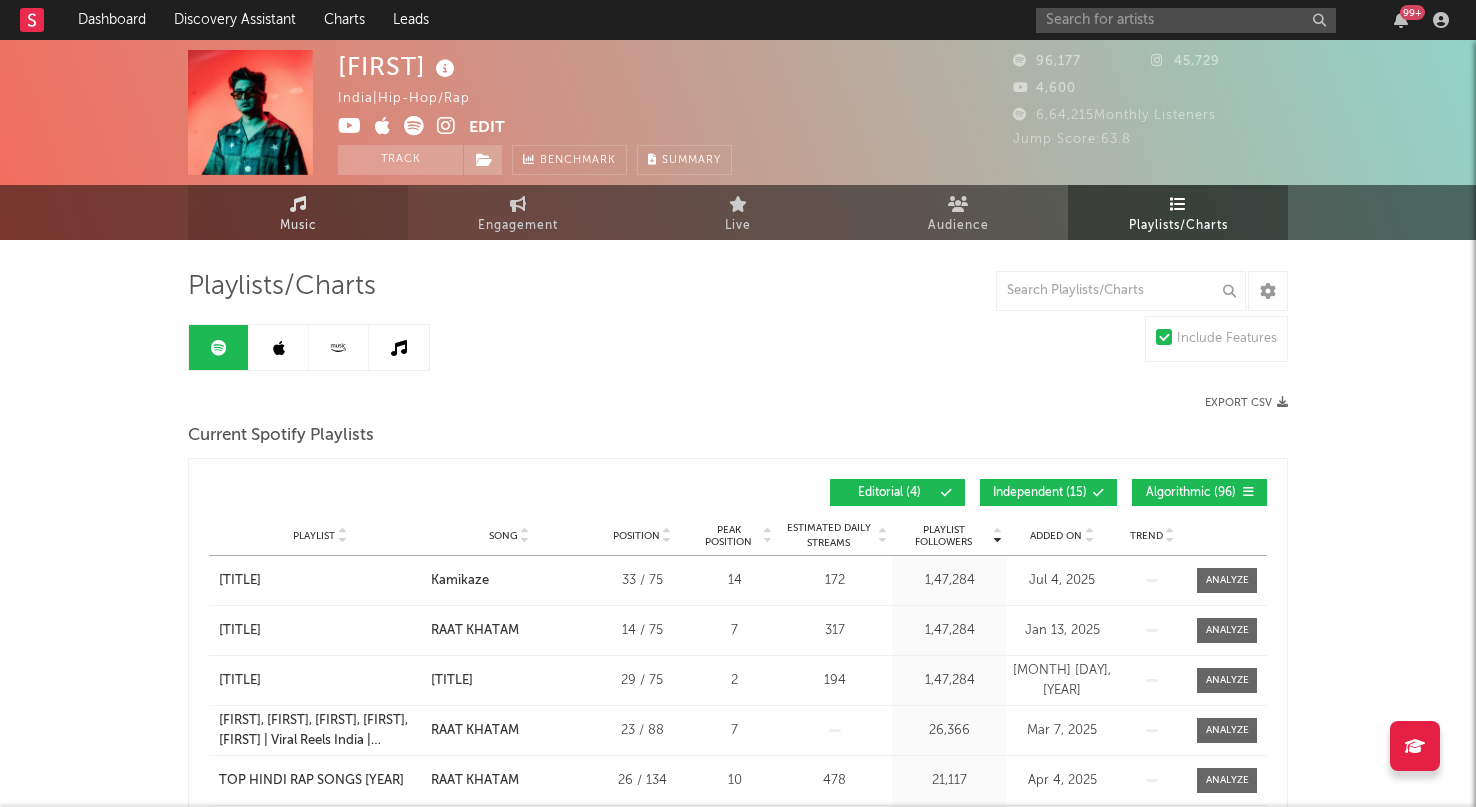 click on "Music" at bounding box center [298, 212] 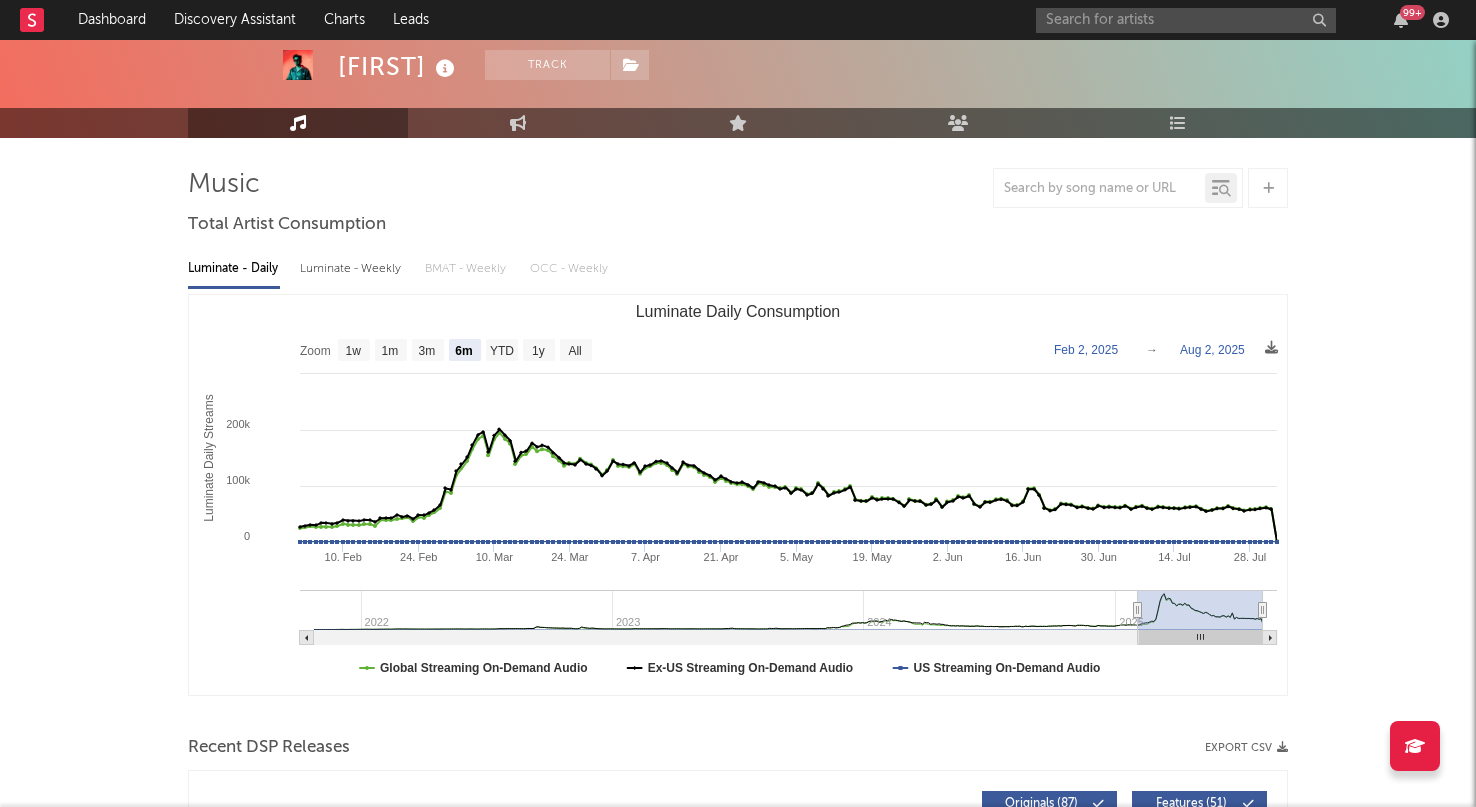 scroll, scrollTop: 102, scrollLeft: 0, axis: vertical 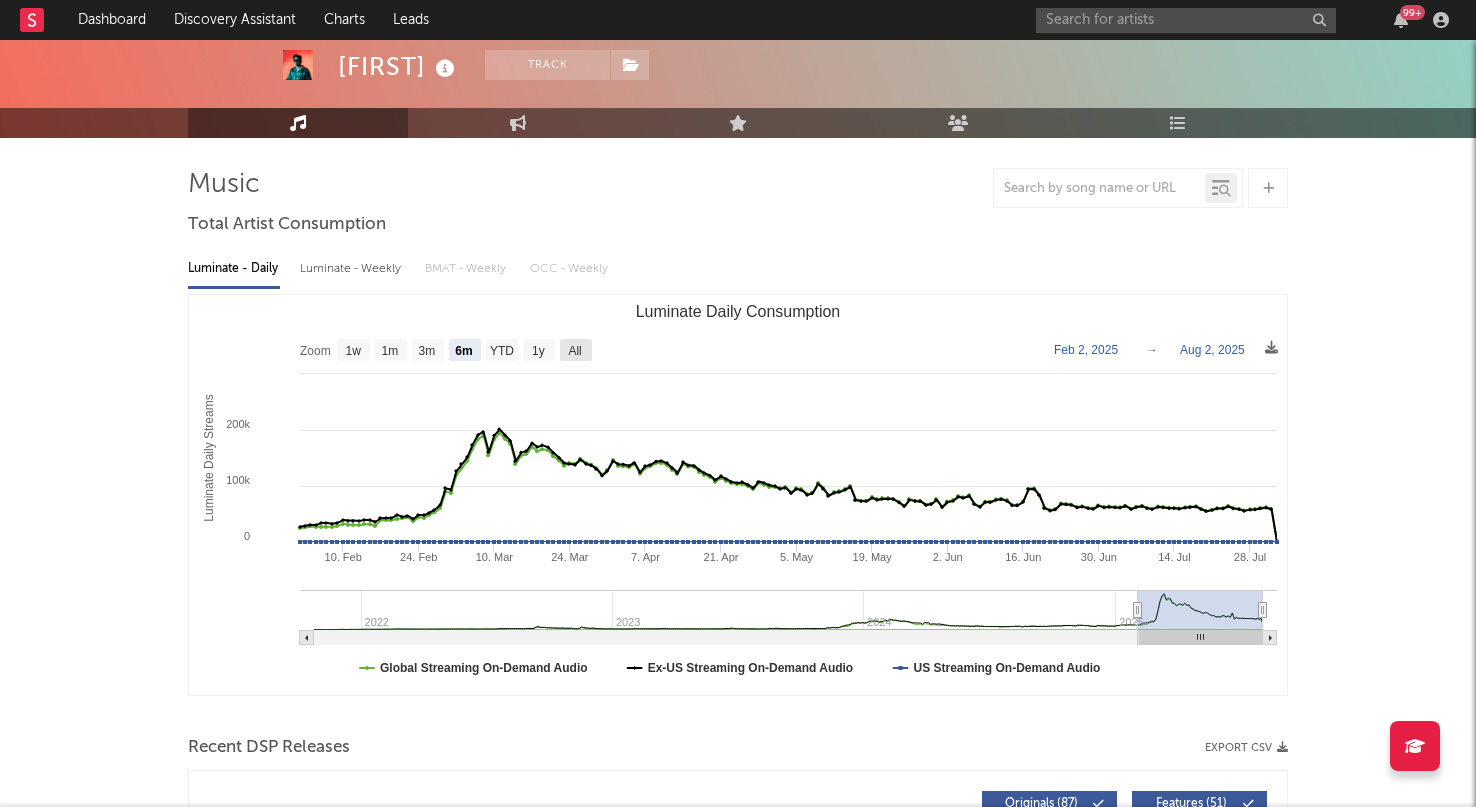 click on "All" 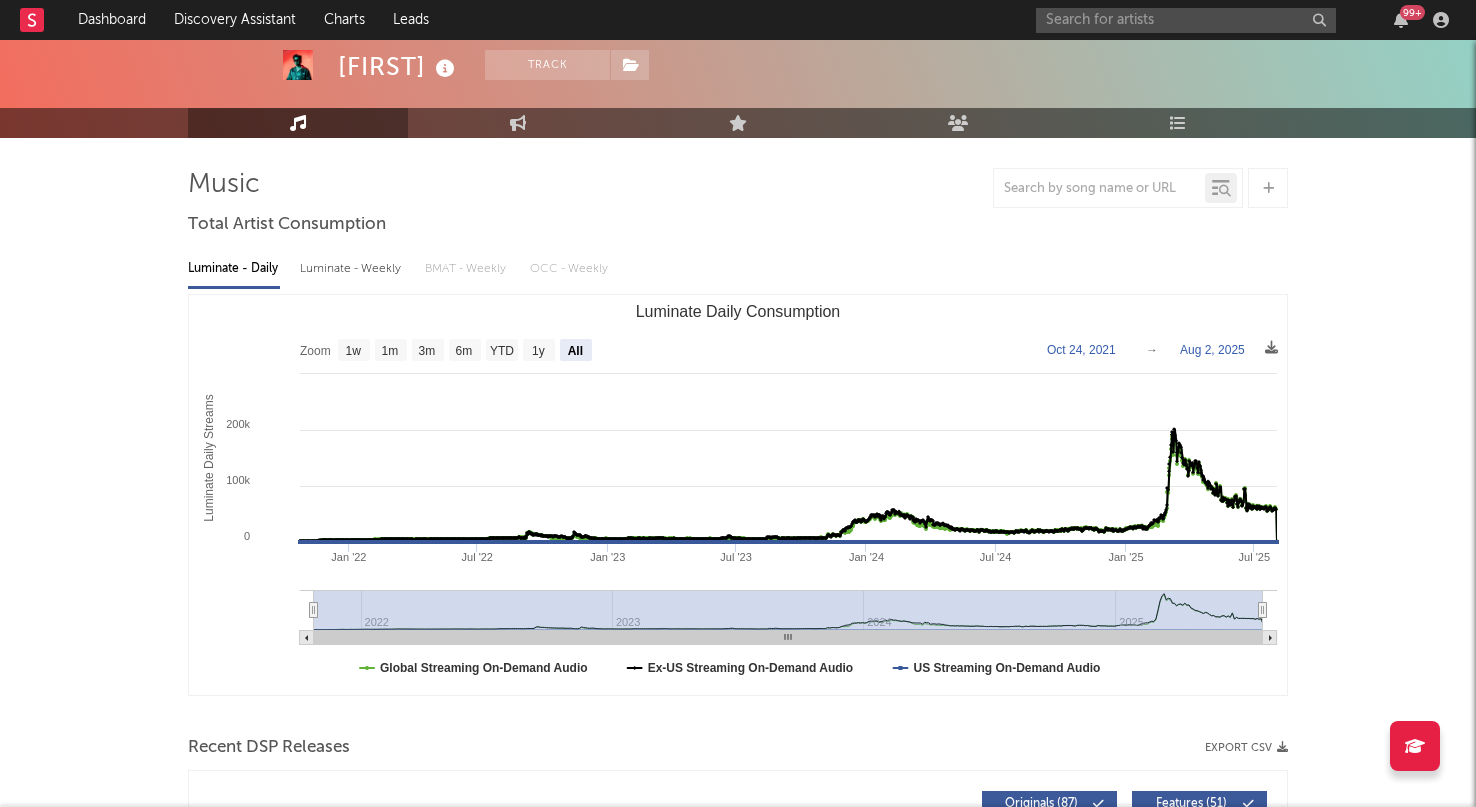 click on "[FIRST] [LAST]  |  Hip-Hop/Rap Edit Track Benchmark Summary [NUMBER] [NUMBER] [NUMBER] [NUMBER]  Monthly Listeners Jump Score:  [NUMBER] Music Engagement Live Audience Playlists/Charts Music Total Artist Consumption Luminate - Daily Luminate - Weekly BMAT - Weekly OCC - Weekly Zoom 1w 1m 3m 6m YTD 1y All [YEAR]-[MONTH]-[DAY] [YEAR]-[MONTH]-[DAY] Created with Highcharts 10.3.3 Luminate Daily Streams Luminate Daily Consumption [MONTH] '[YEAR]' [MONTH] '[YEAR]' [MONTH] '[YEAR]' [MONTH] '[YEAR]' [MONTH] '[YEAR]' [MONTH] '[YEAR]' [MONTH] '[YEAR]' [MONTH] '[YEAR]' [YEAR] [YEAR] [YEAR] [YEAR] 0 100k 200k 300k Zoom 1w 1m 3m 6m YTD 1y All [MONTH] [DAY], [YEAR] → [MONTH] [DAY], [YEAR] Global Streaming On-Demand Audio Ex-US Streaming On-Demand Audio US Streaming On-Demand Audio [DAY], [MONTH] [DAY], [YEAR] ​ Global Streaming On-Demand Audio :  [NUMBER] ​ Ex-US Streaming On-Demand Audio :  [NUMBER] ​ US Streaming On-Demand Audio :  0 ​ Recent DSP Releases Export CSV  Last Day Spotify Plays Copyright 7 Day Spotify Plays Last Day Spotify Plays ATD Spotify Plays Spotify Popularity Released Global ATD Audio Streams Global Rolling 7D Audio Streams ("" at bounding box center [738, 1348] 